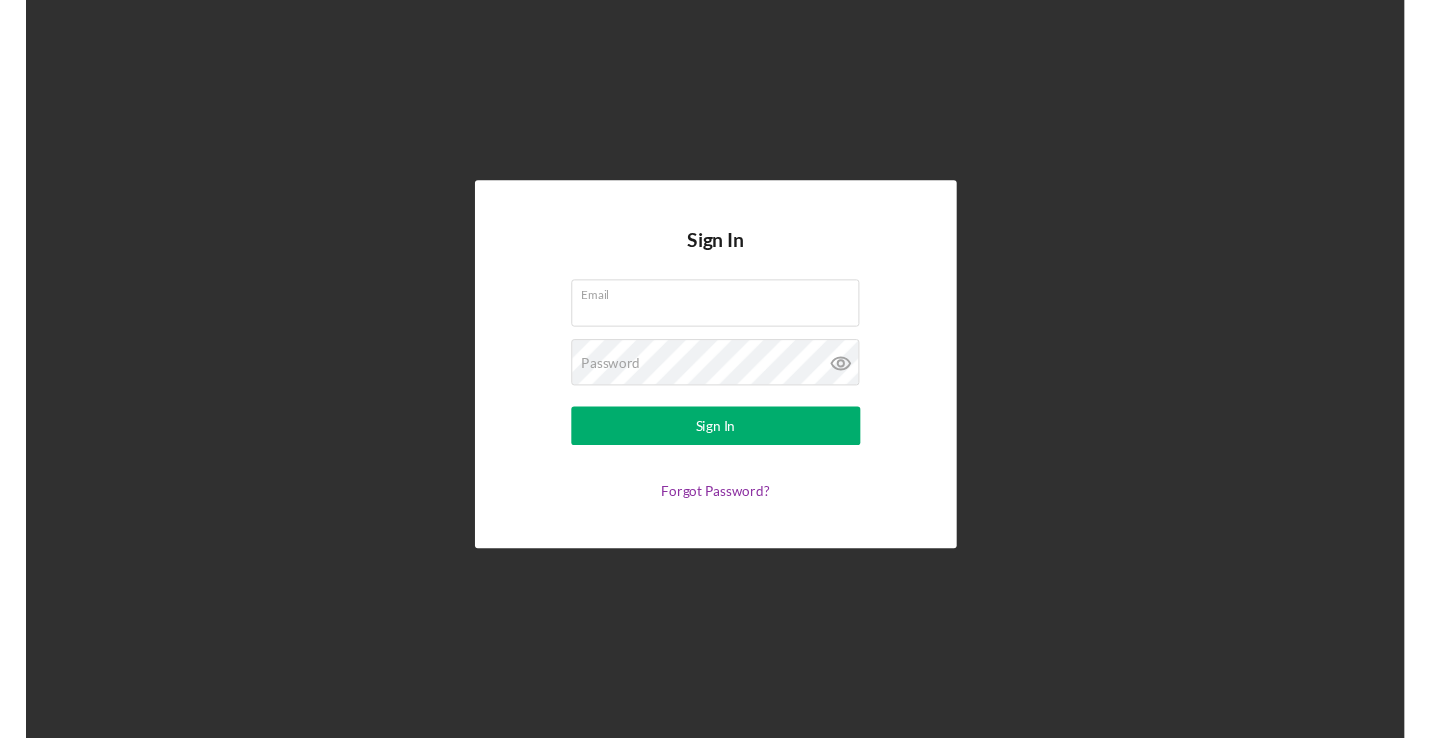scroll, scrollTop: 0, scrollLeft: 0, axis: both 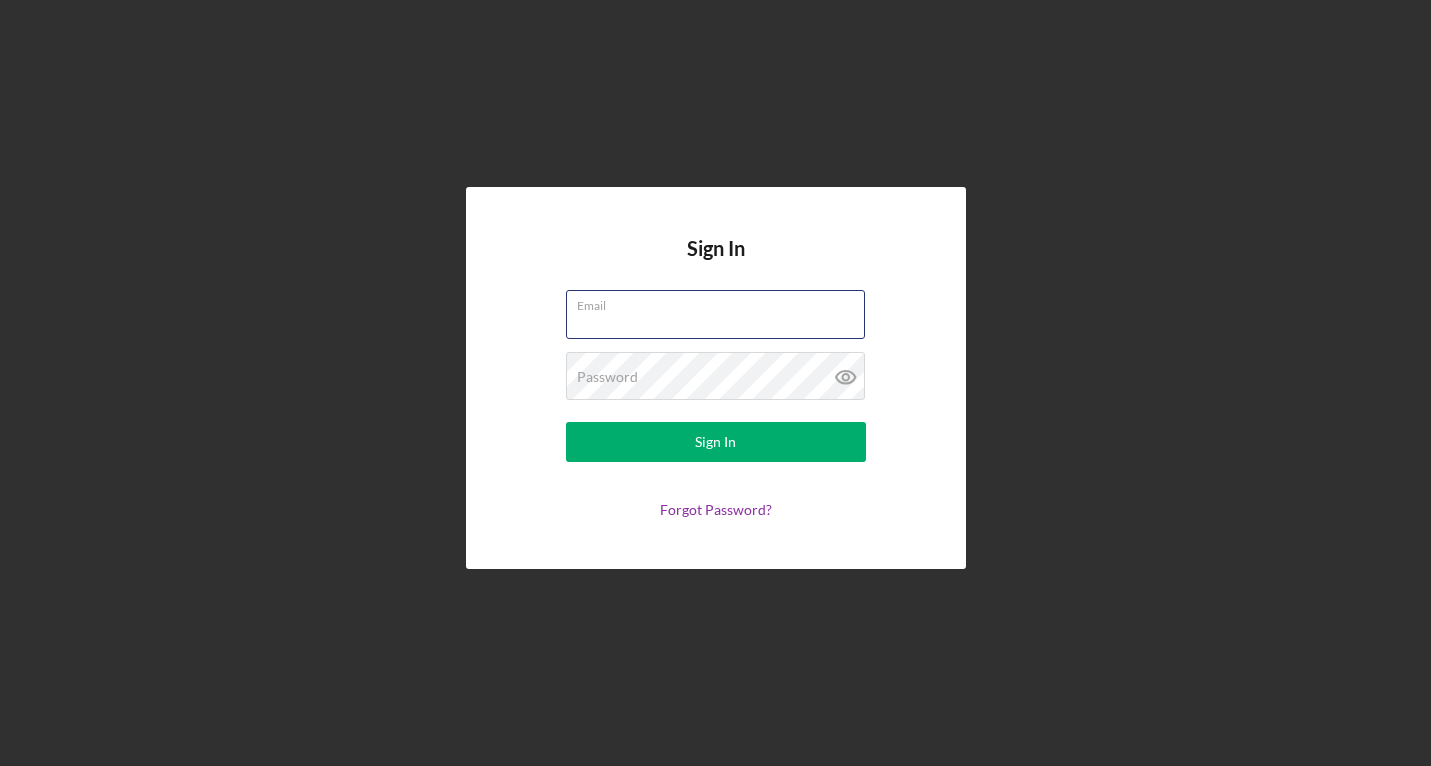type on "liliandastara@gmail.com" 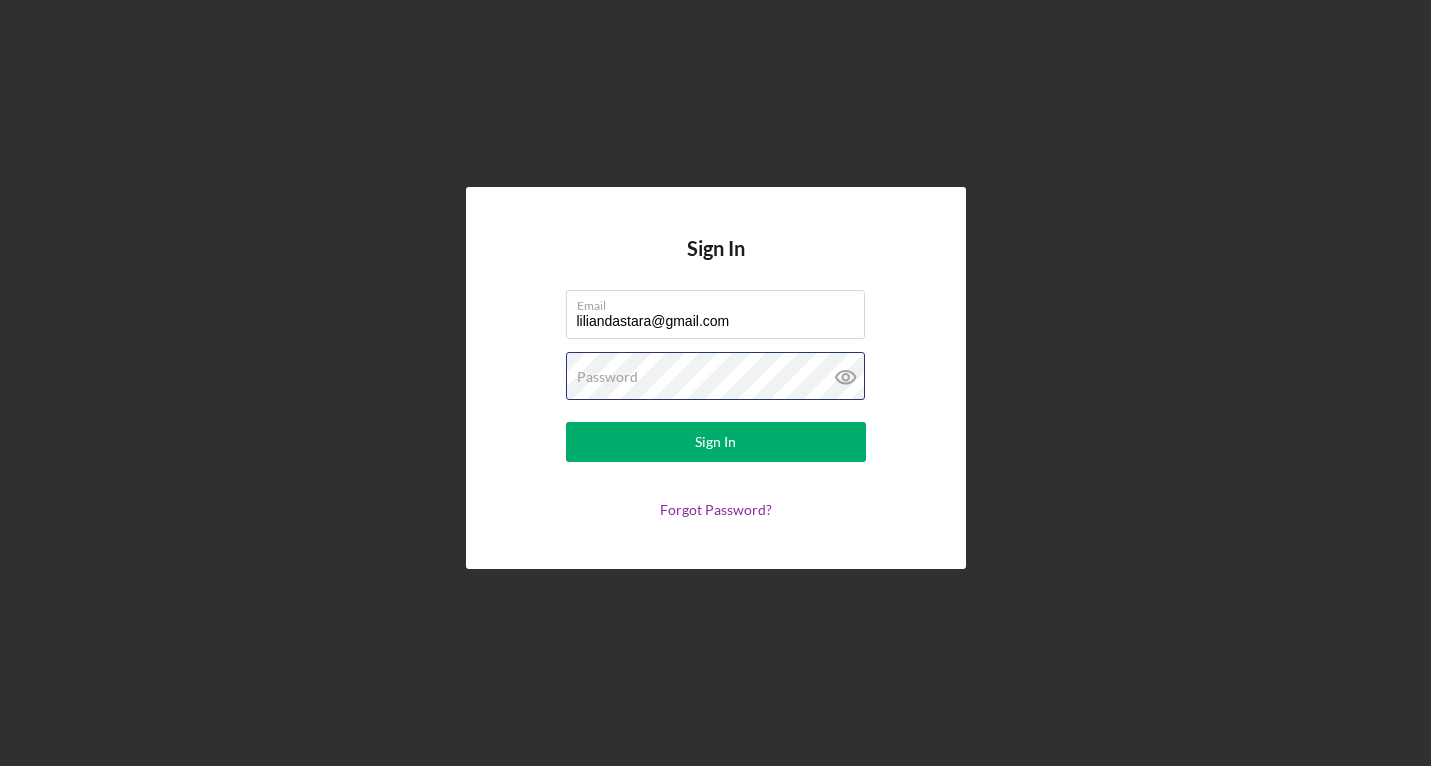 click on "Sign In" at bounding box center [716, 442] 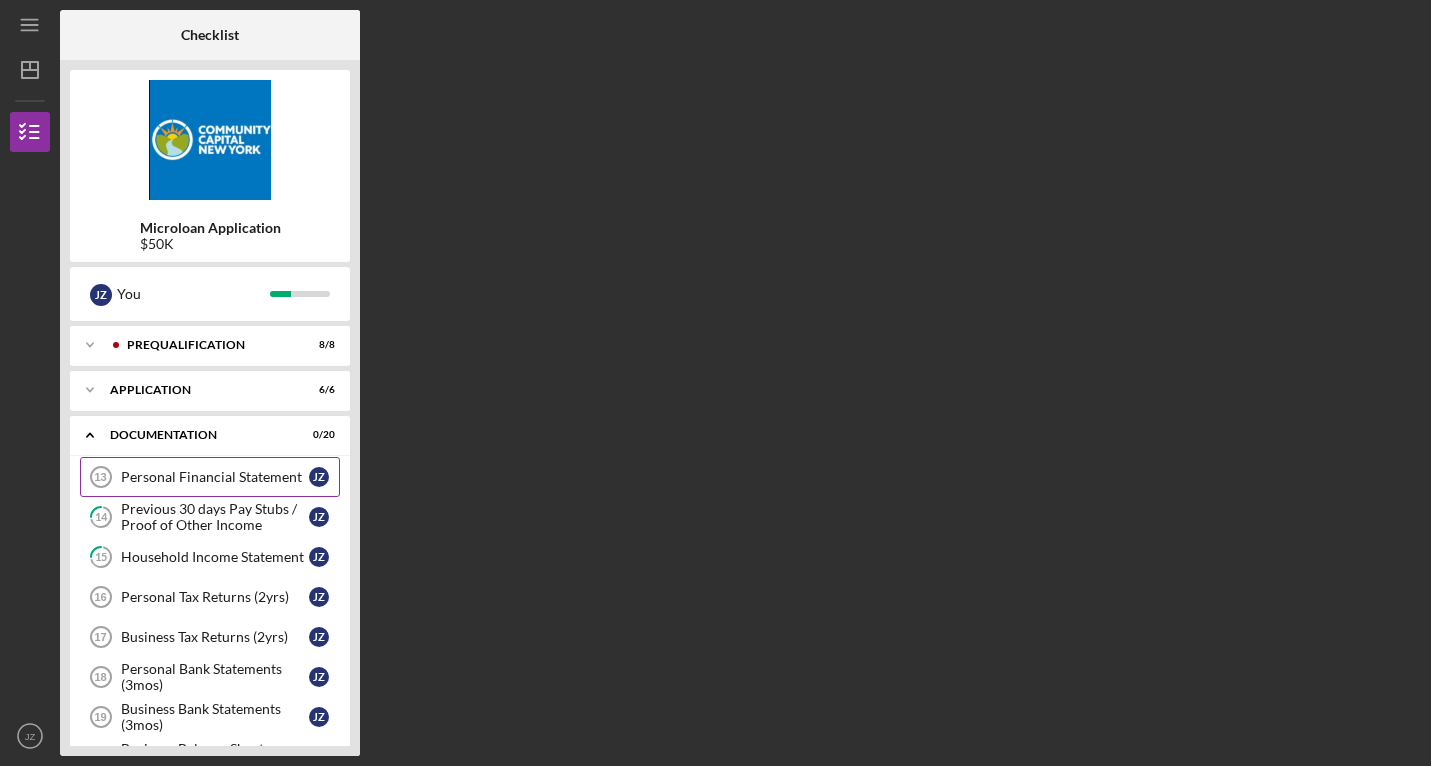 click on "Personal Financial Statement" at bounding box center [215, 477] 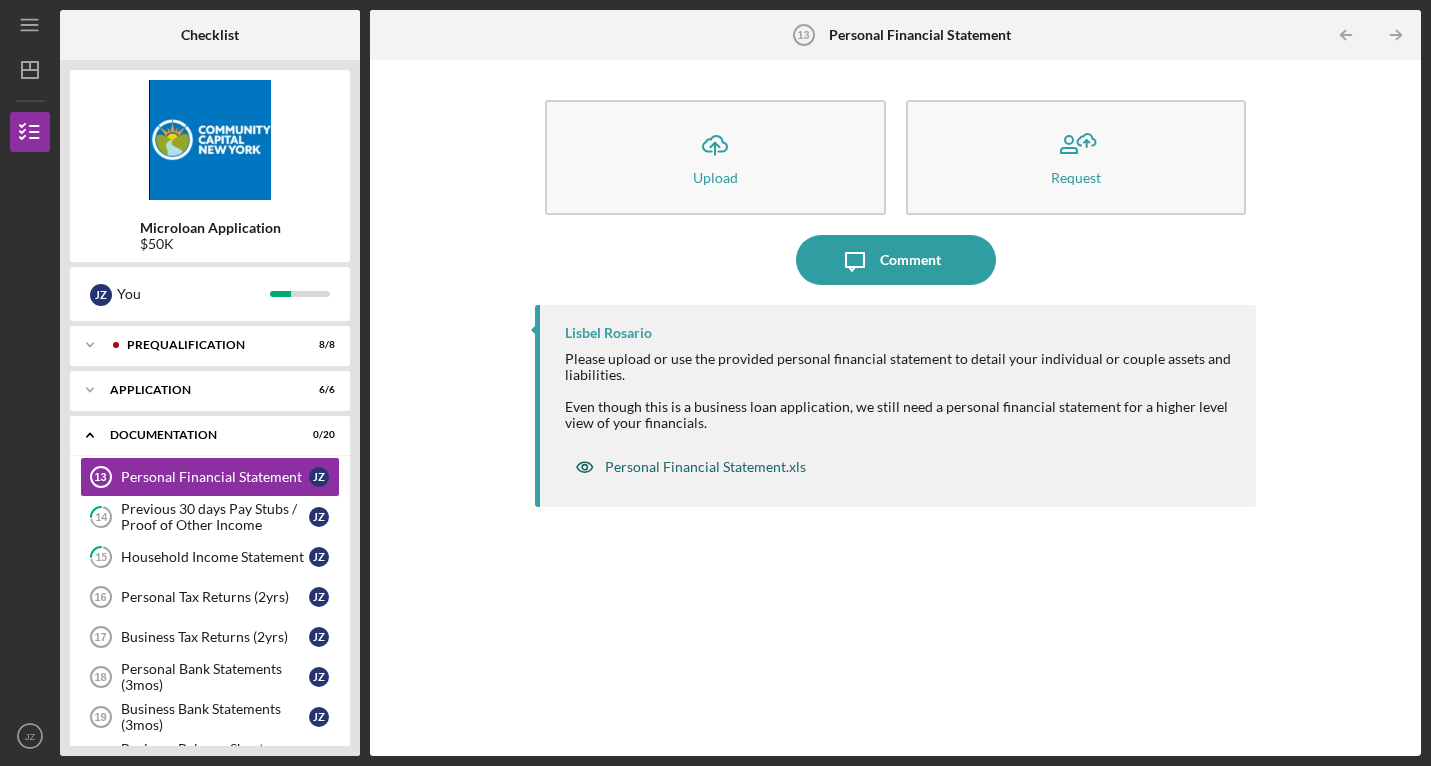 click on "Personal Financial Statement.xls" at bounding box center [705, 467] 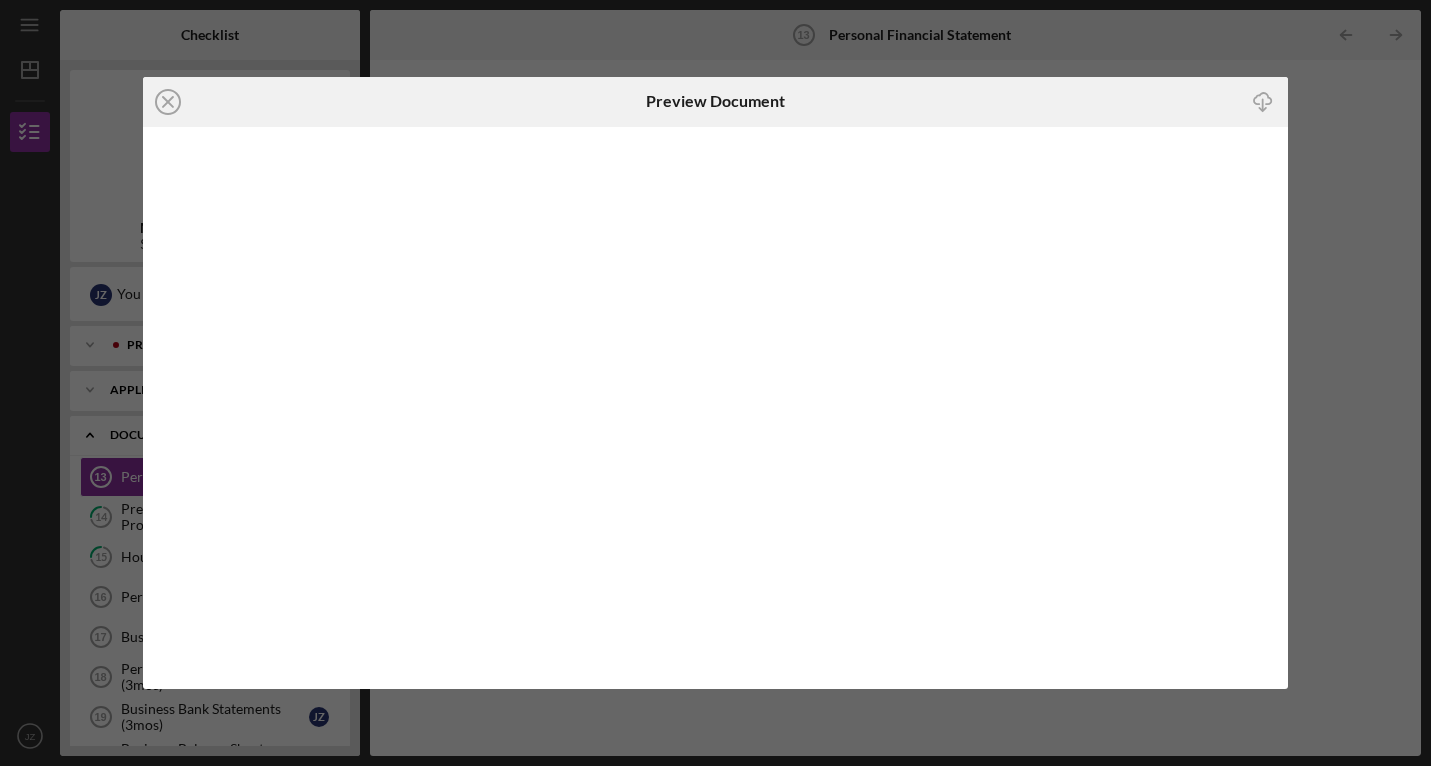 click on "Icon/Download" 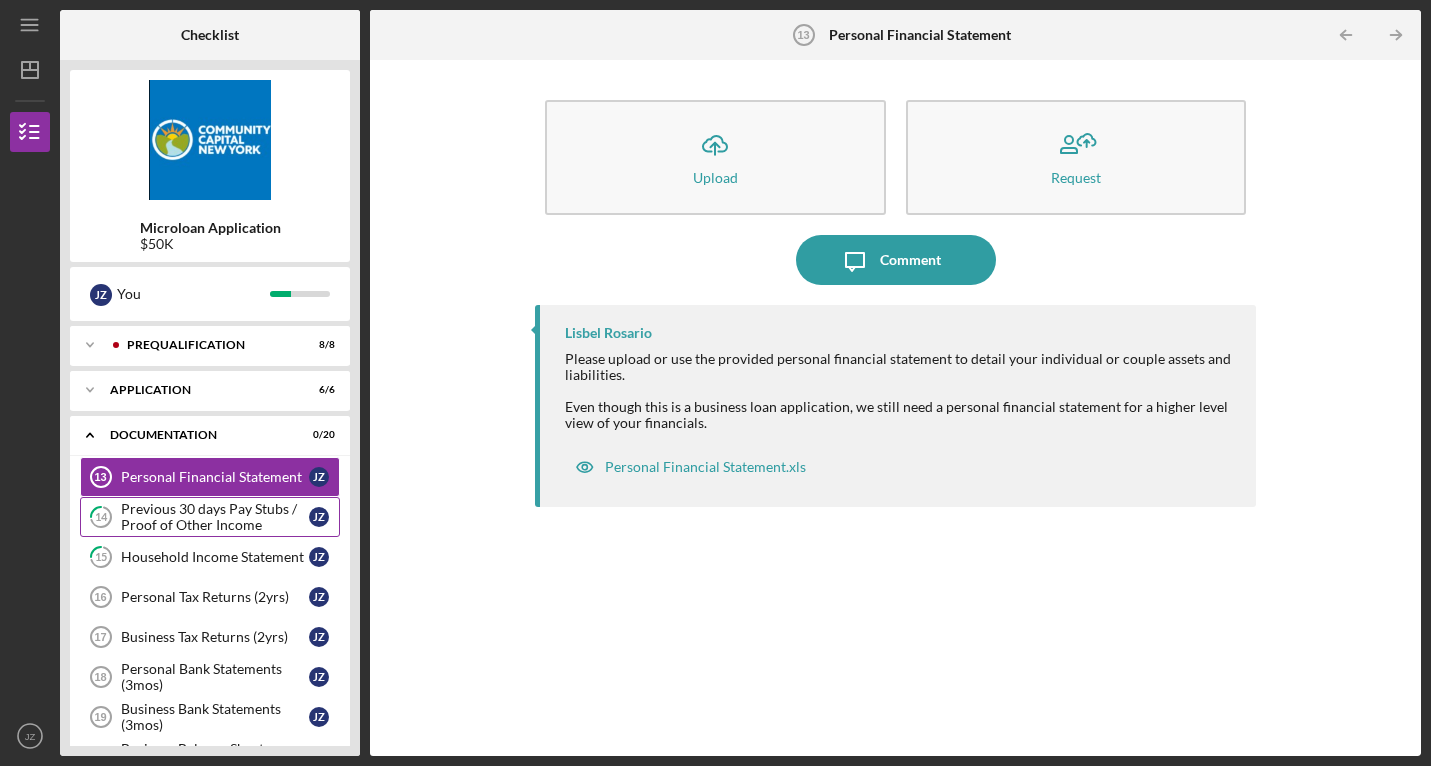 click on "Previous 30 days Pay Stubs / Proof of Other Income" at bounding box center [215, 517] 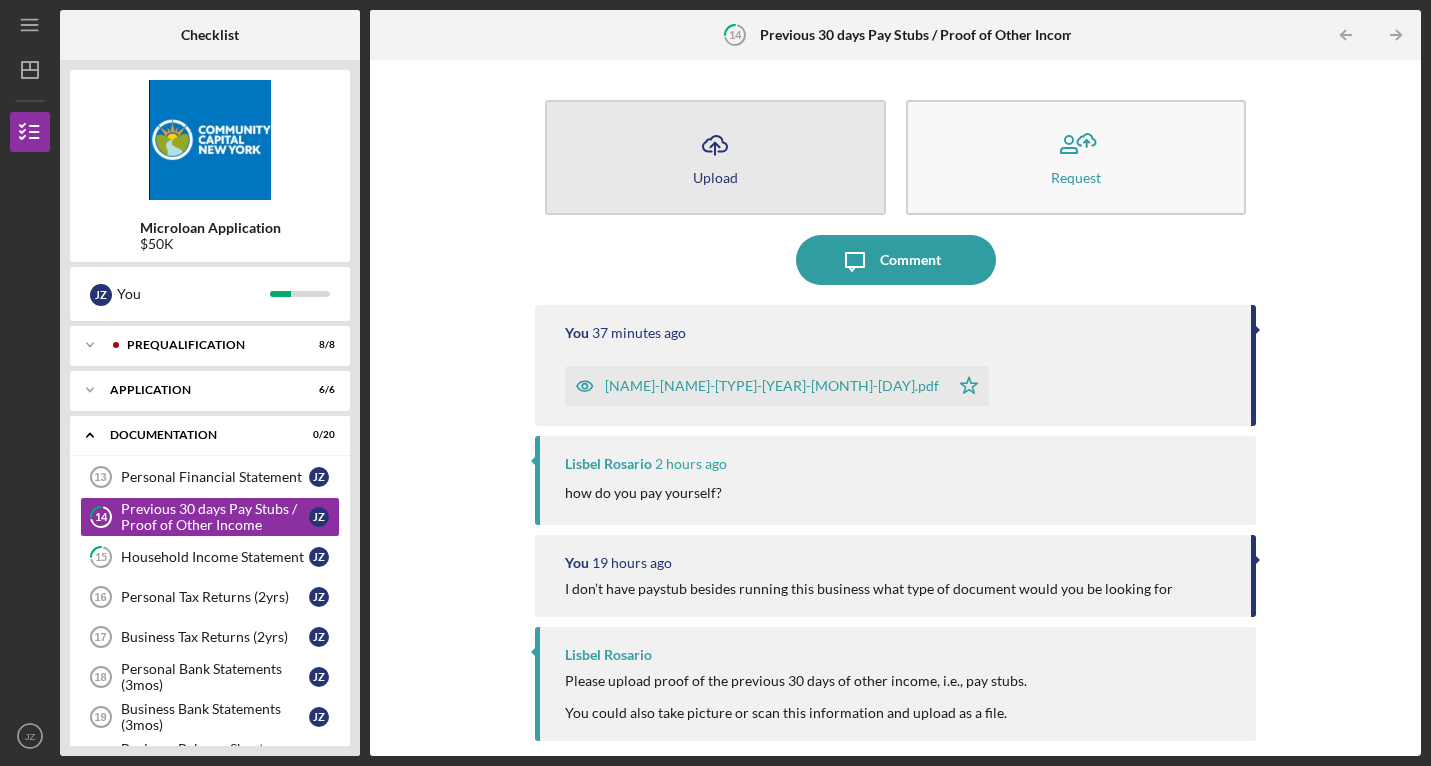 click on "Icon/Upload Upload" at bounding box center [715, 157] 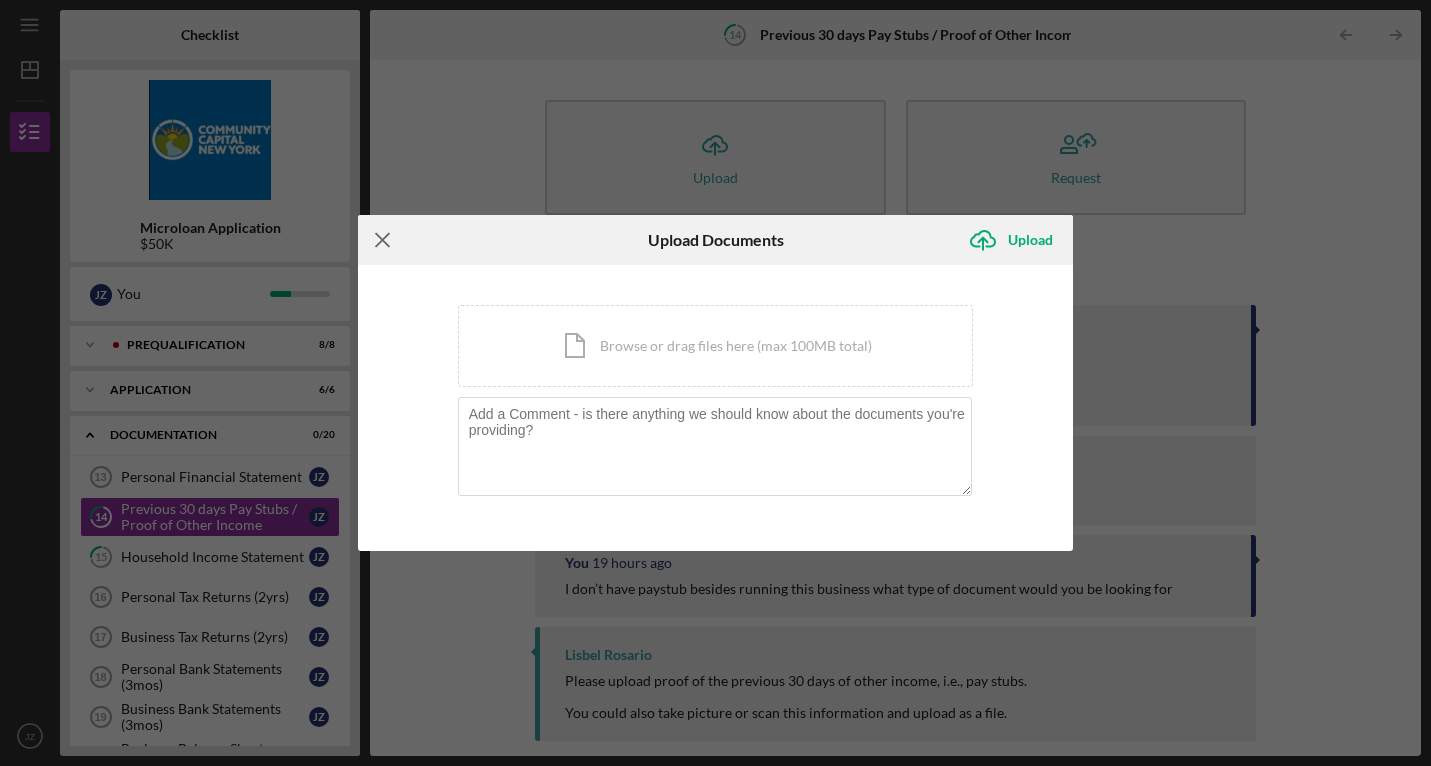 click on "Icon/Menu Close" 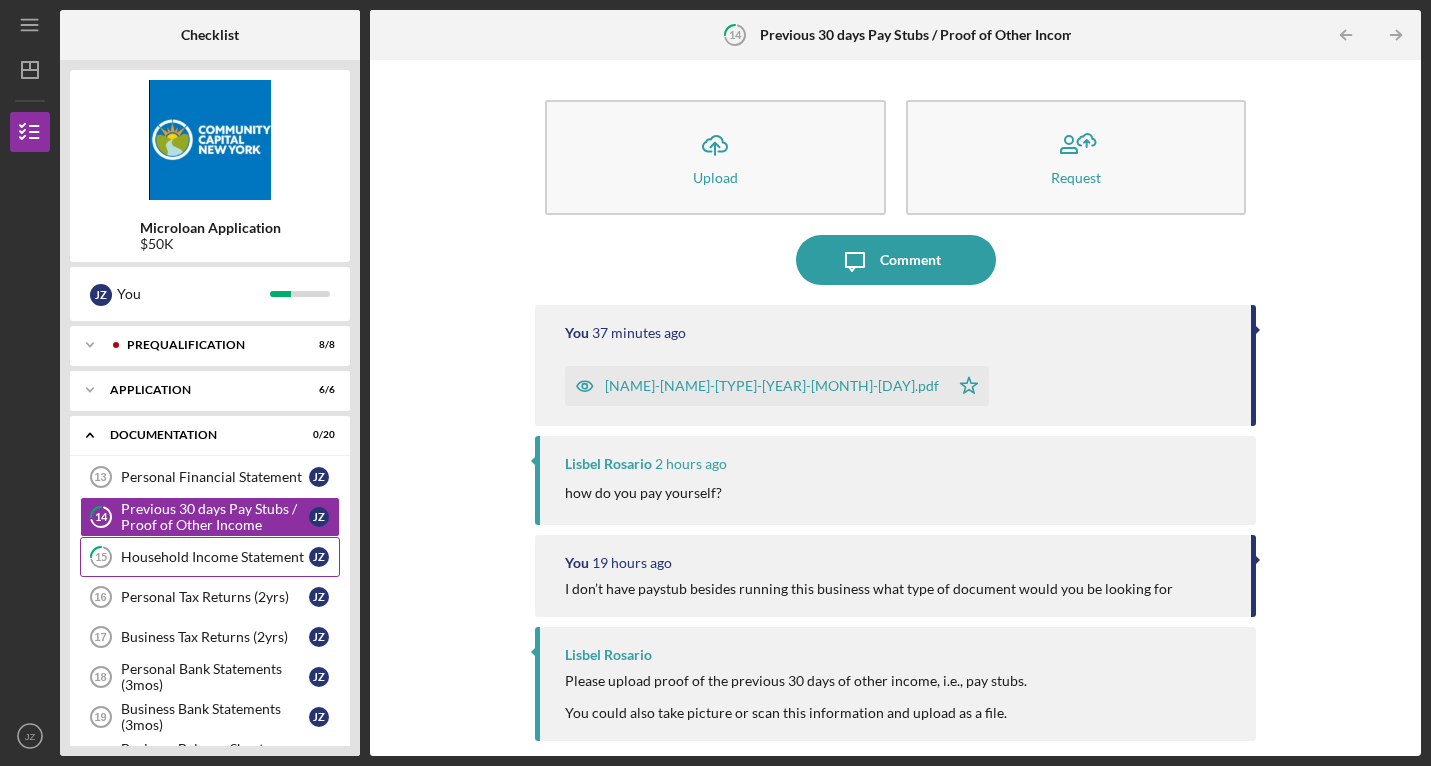 click on "15 Household Income Statement [FIRST] [LAST]" at bounding box center [210, 557] 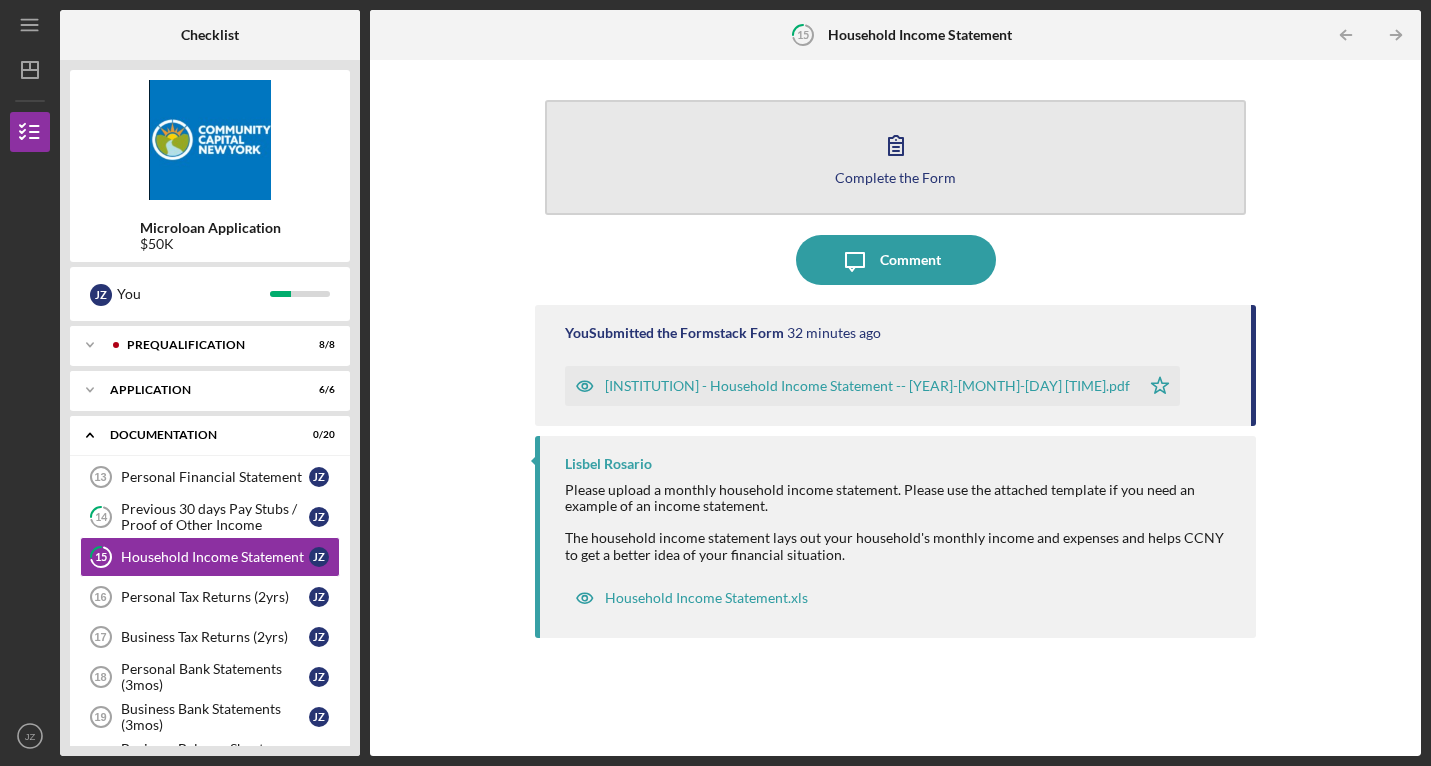 click on "Complete the Form" at bounding box center [895, 177] 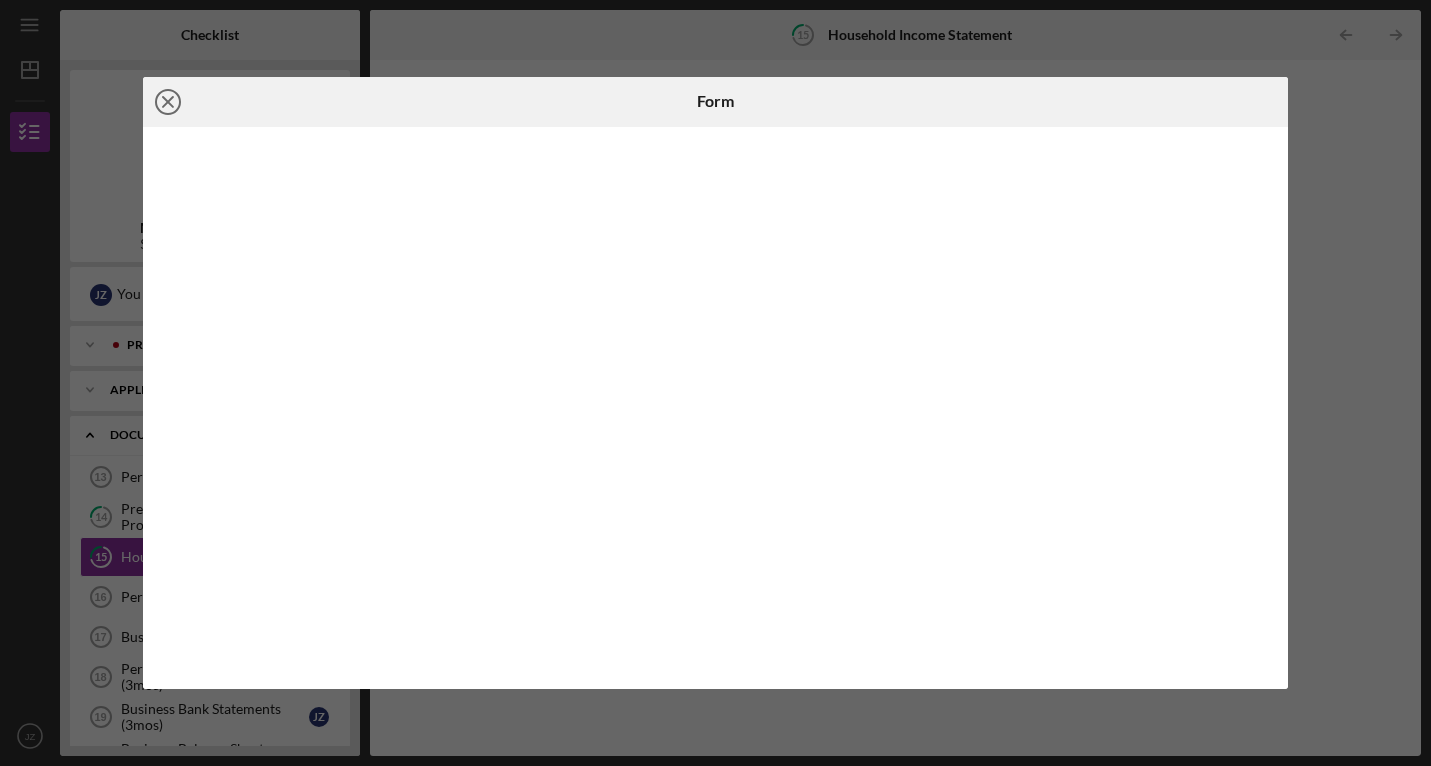 click on "Icon/Close" 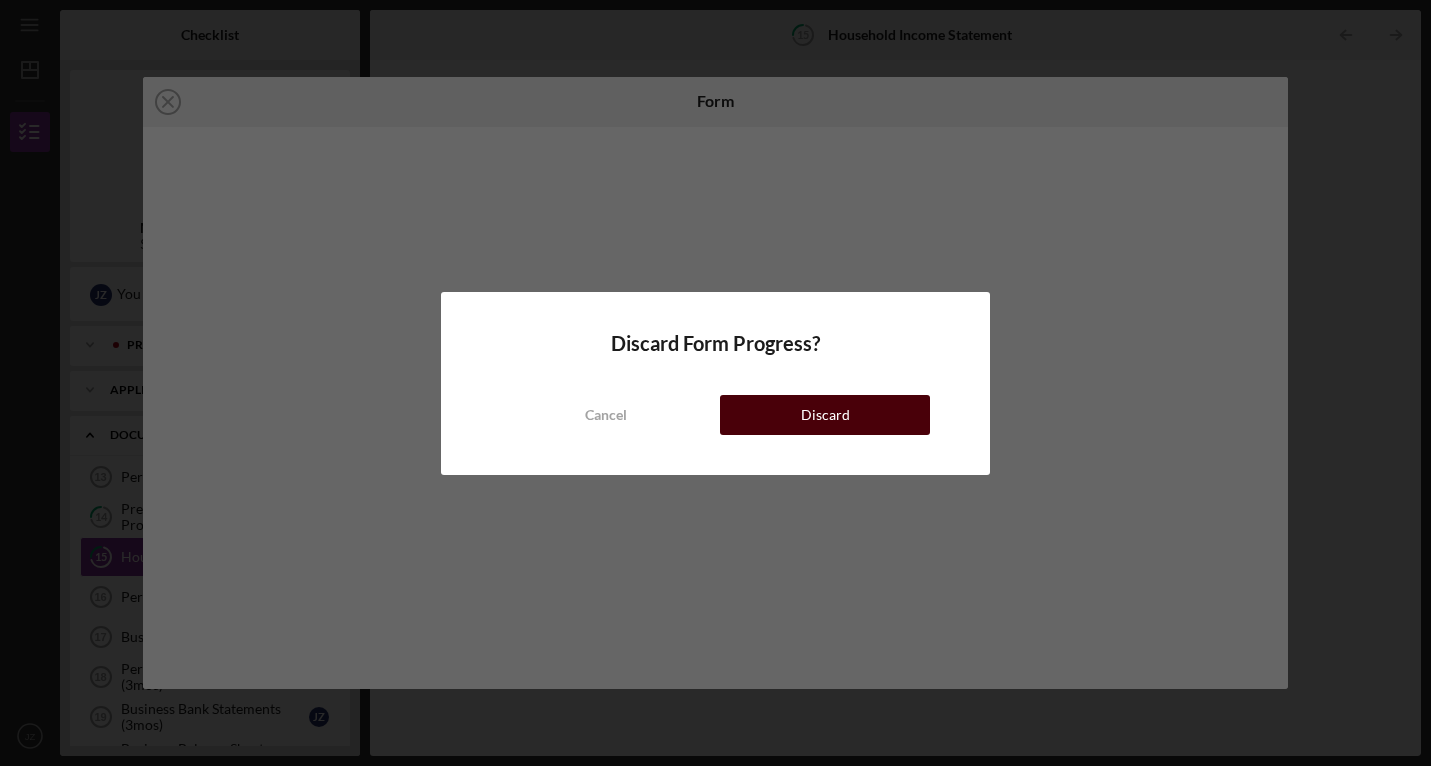 click on "Discard" at bounding box center (825, 415) 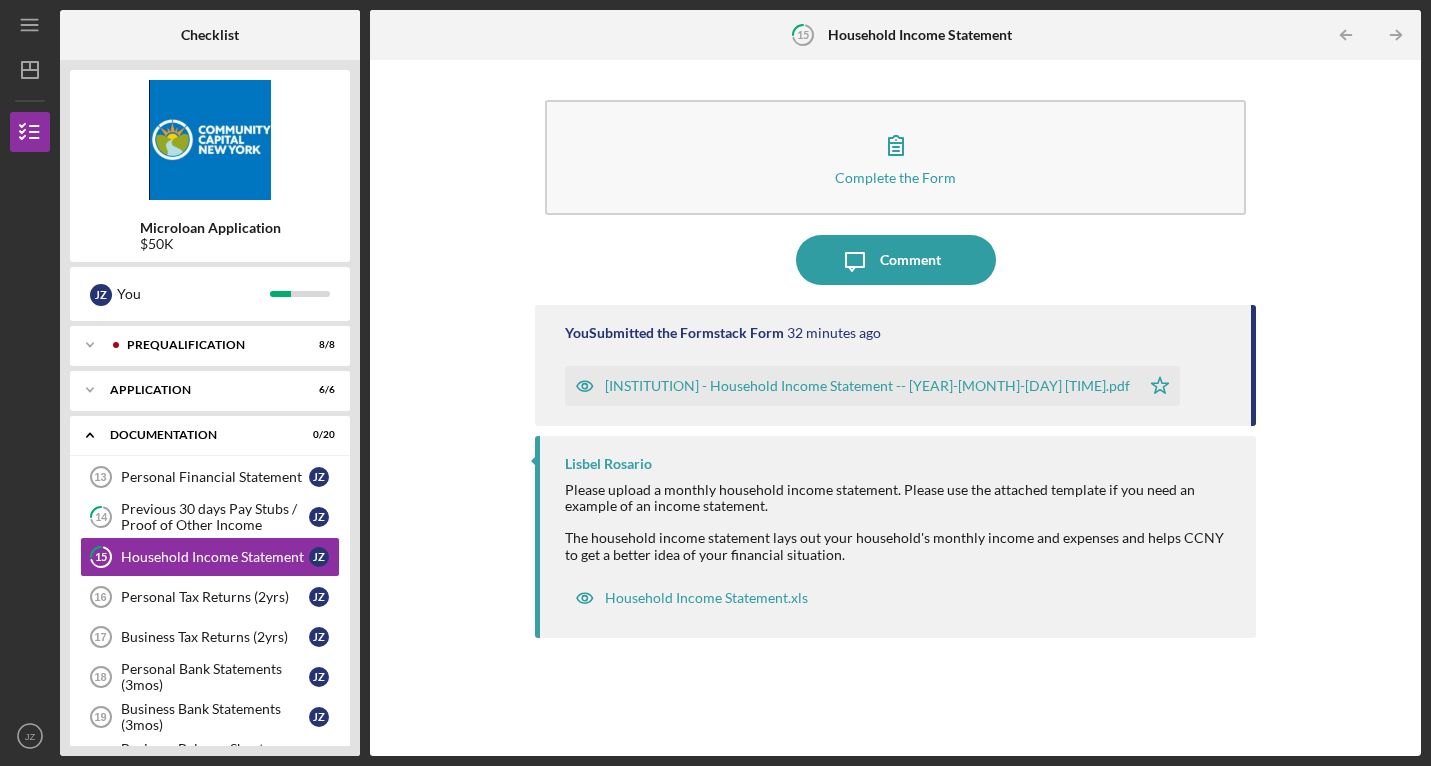 click on "[INSTITUTION] - Household Income Statement -- [YEAR]-[MONTH]-[DAY] [TIME].pdf" at bounding box center [867, 386] 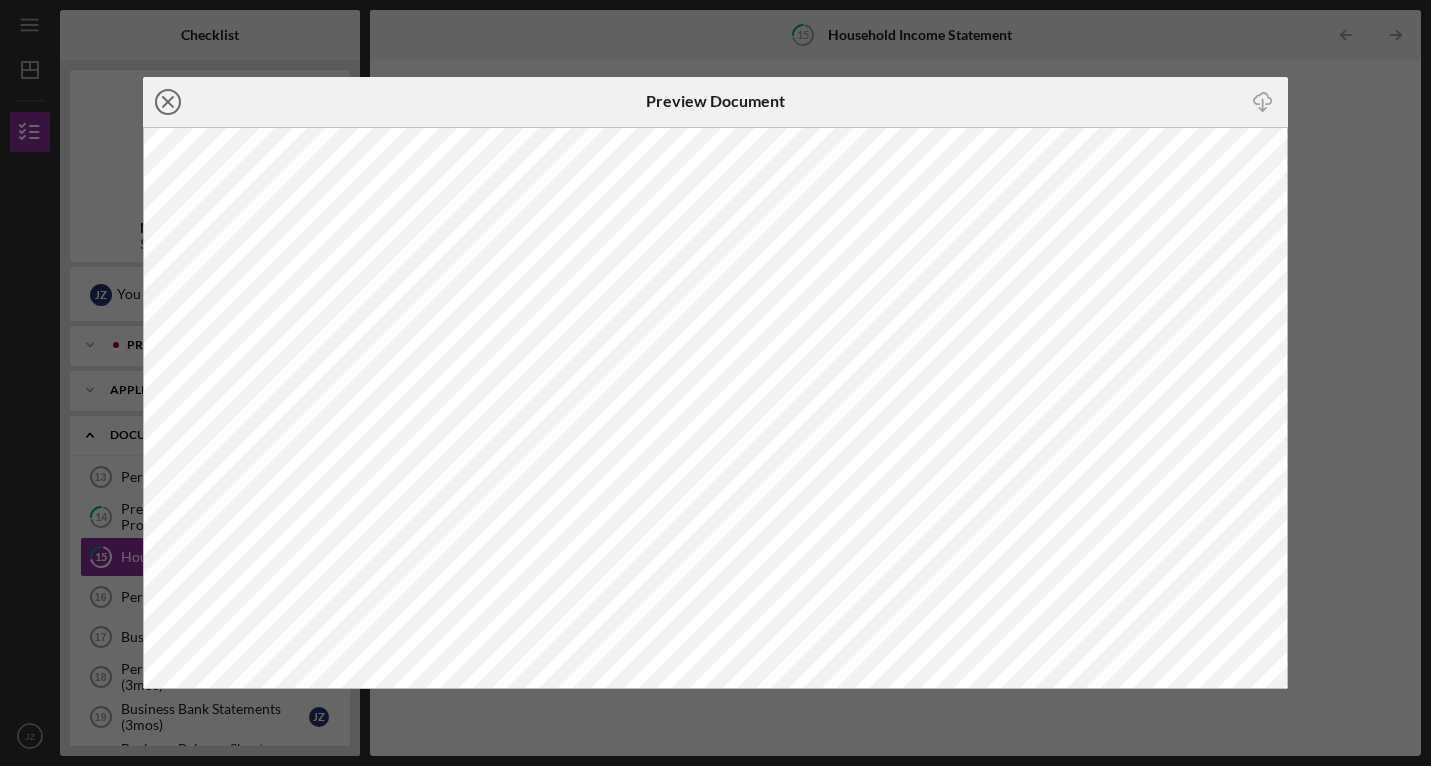 click on "Icon/Close" 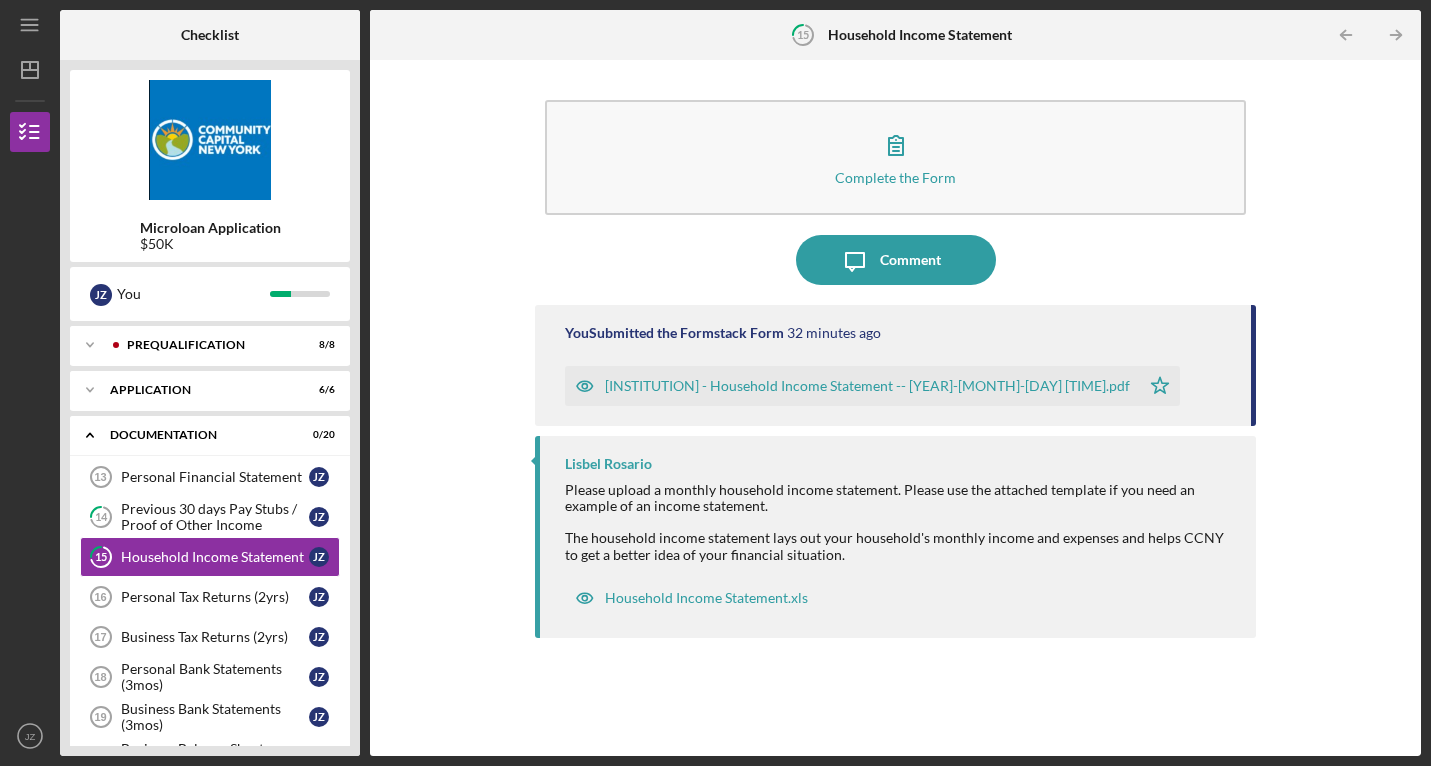 click on "[INSTITUTION] - Household Income Statement -- [YEAR]-[MONTH]-[DAY] [TIME].pdf" at bounding box center [852, 386] 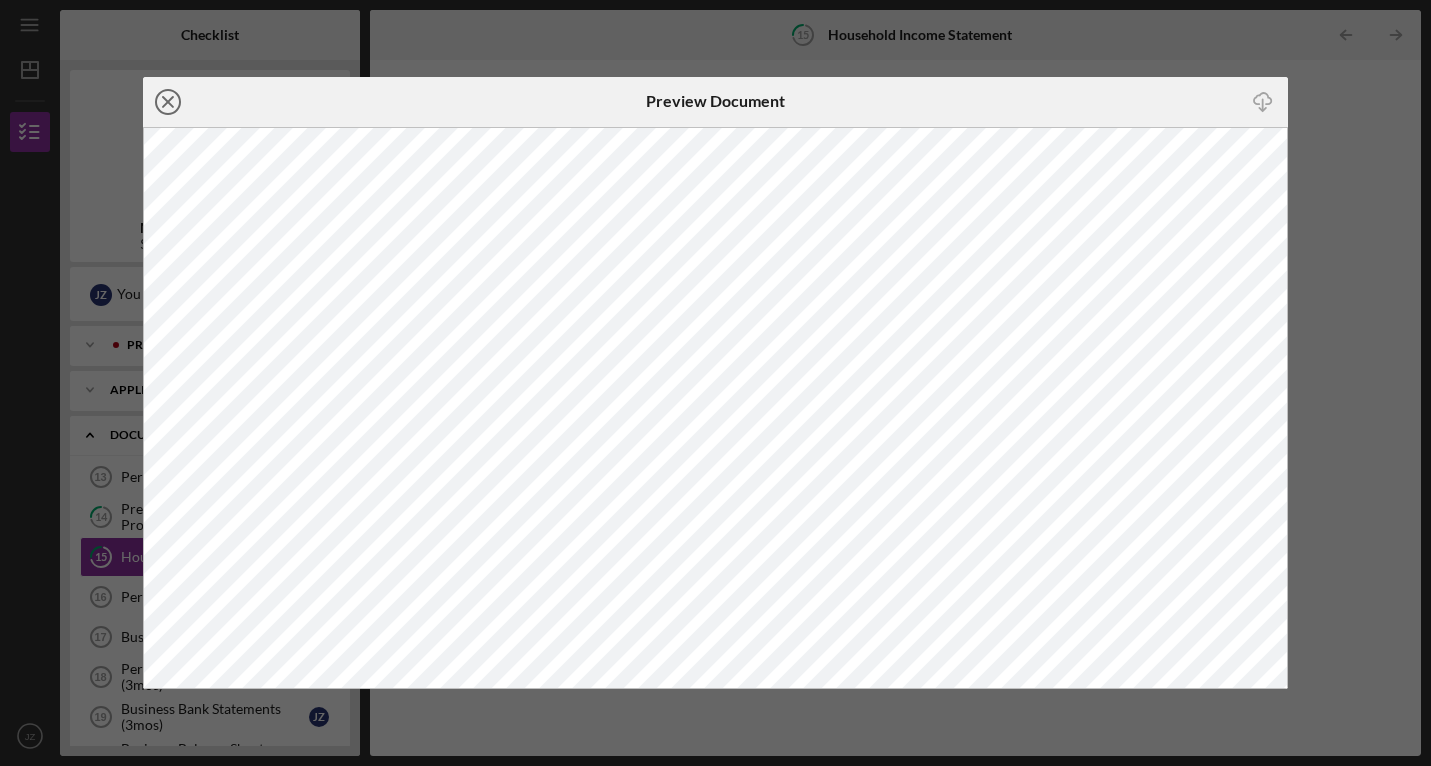 click 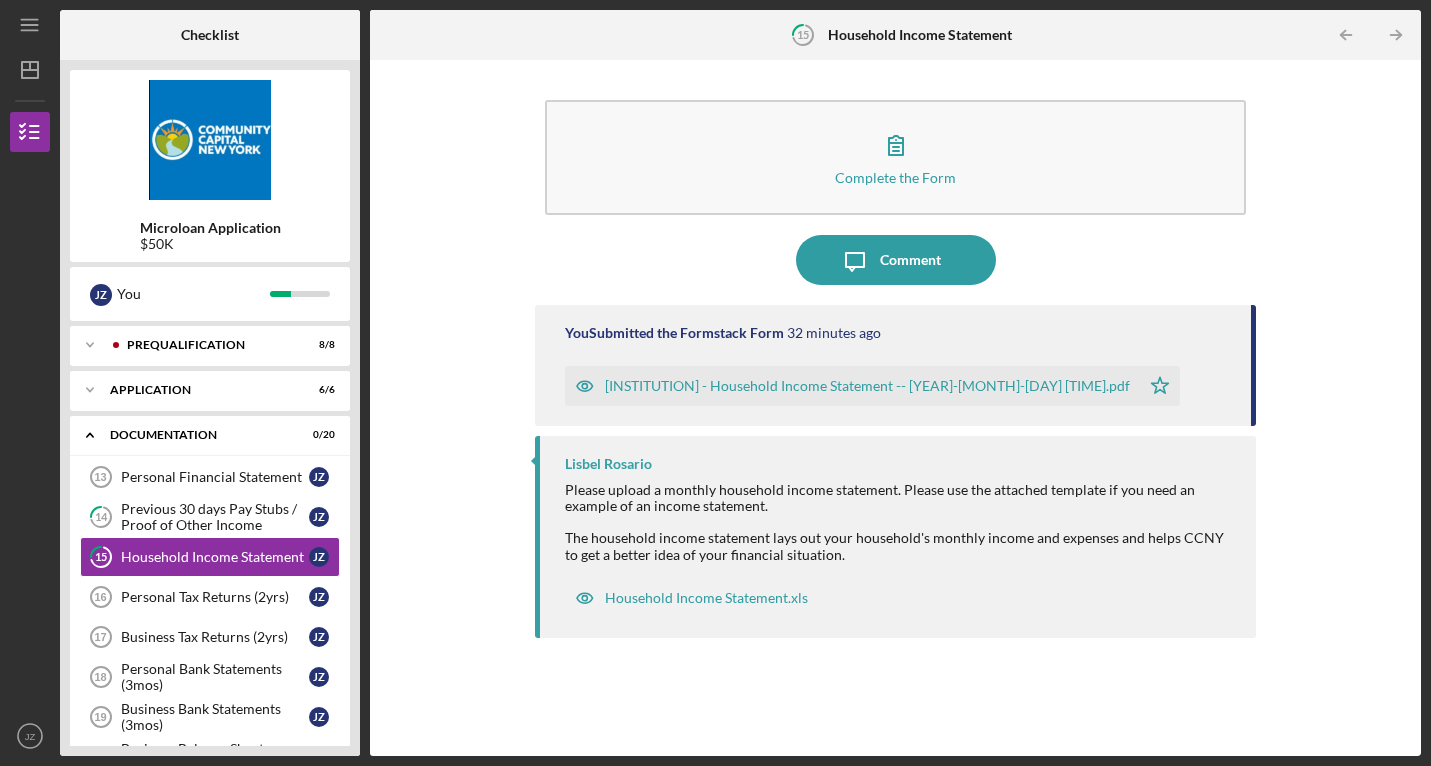 click on "[INSTITUTION] - Household Income Statement -- [YEAR]-[MONTH]-[DAY] [TIME].pdf" at bounding box center [867, 386] 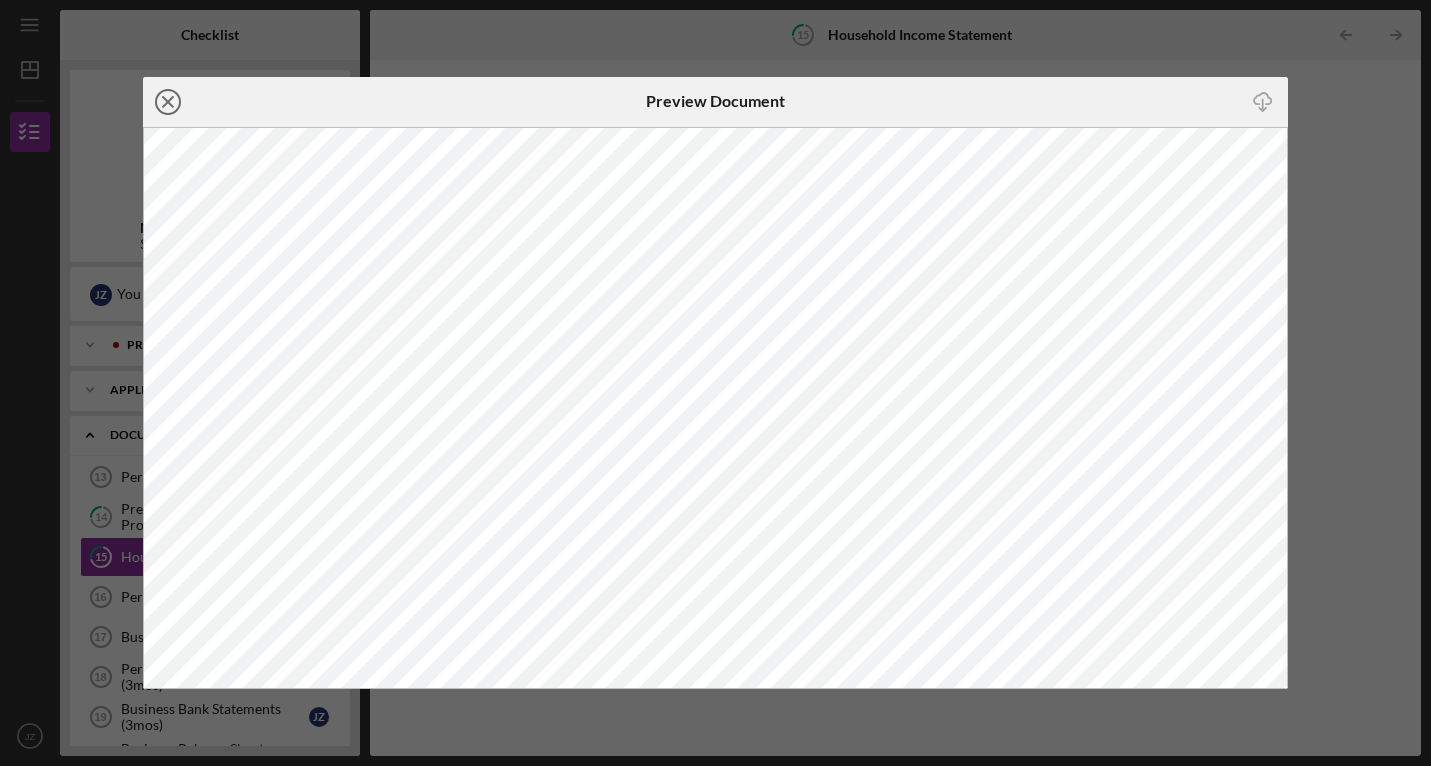 click on "Icon/Close" 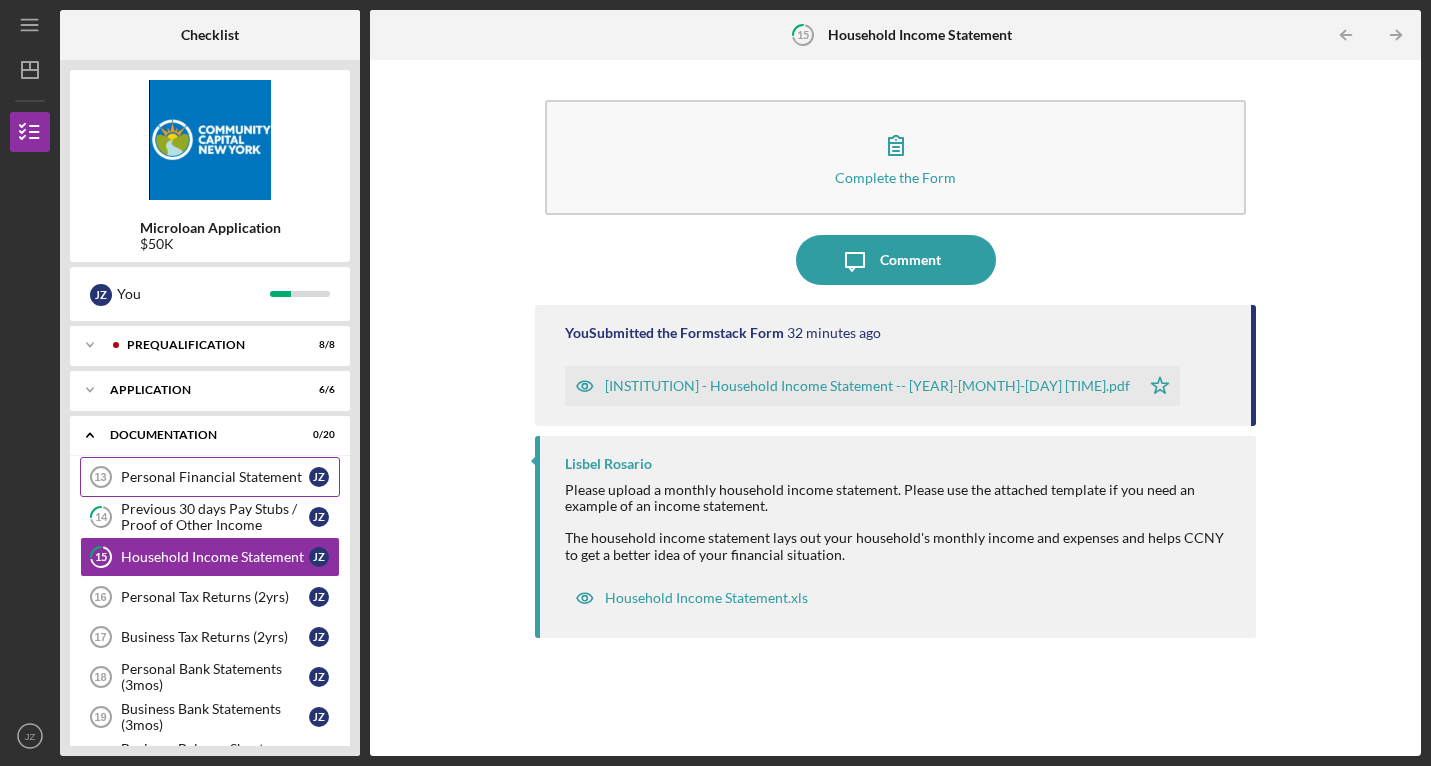 click on "Personal Financial Statement" at bounding box center (215, 477) 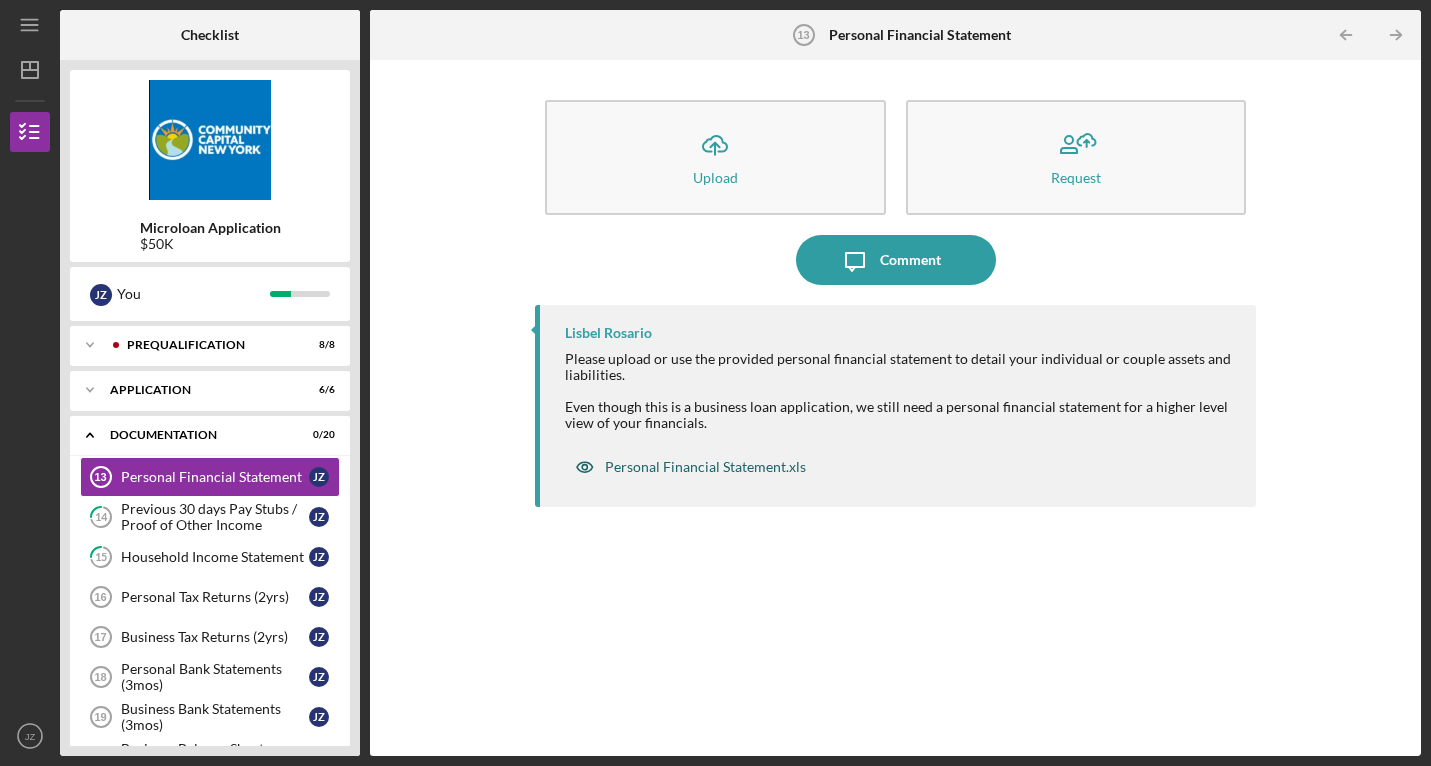click on "Personal Financial Statement.xls" at bounding box center (705, 467) 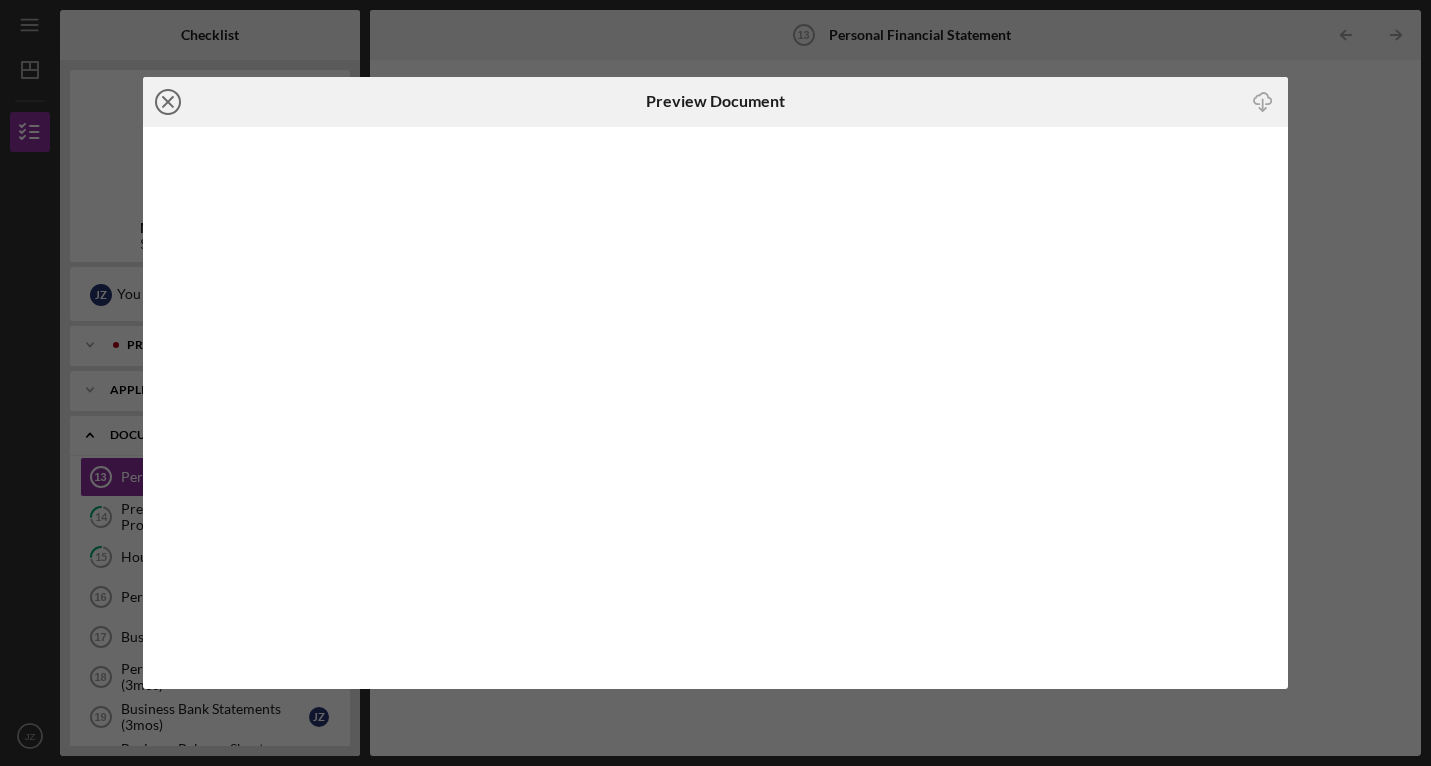 click on "Icon/Close" 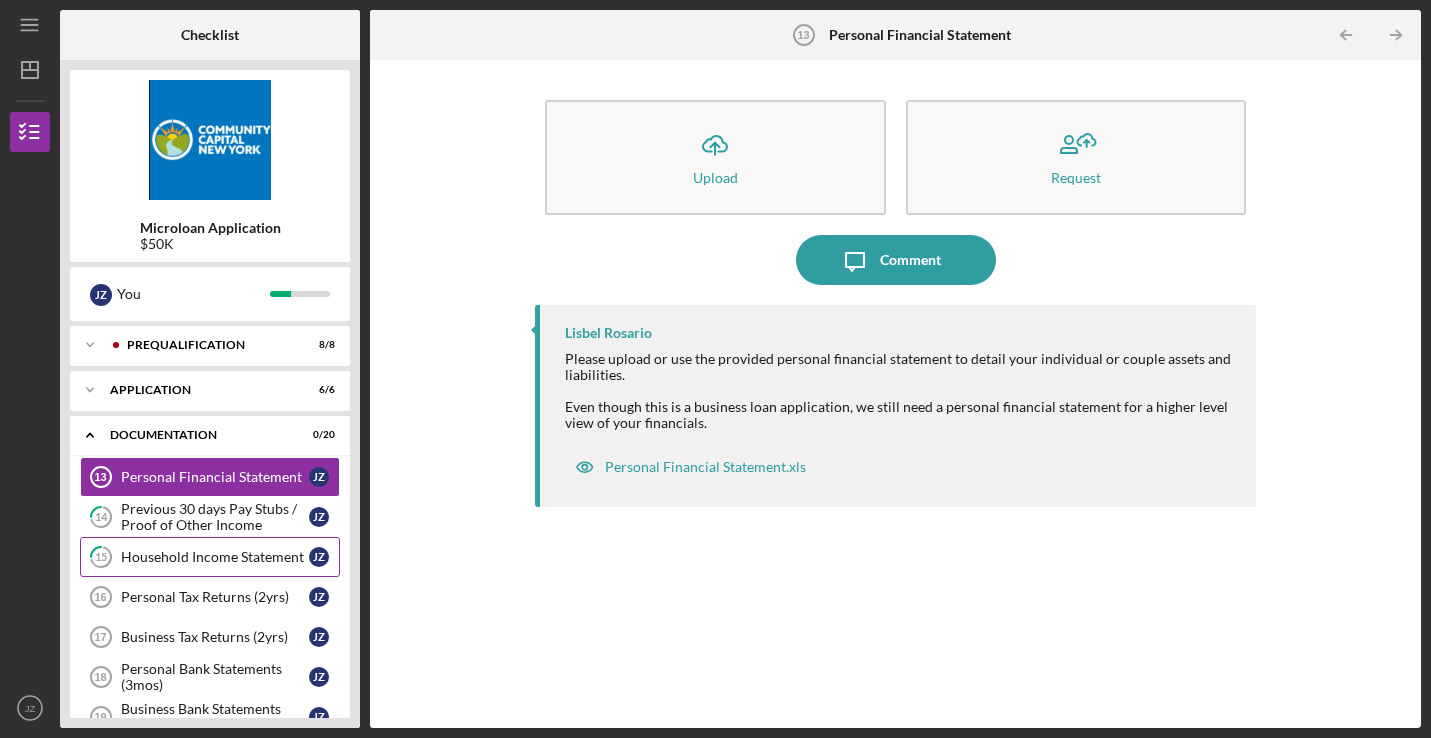 click on "15 Household Income Statement [FIRST] [LAST]" at bounding box center [210, 557] 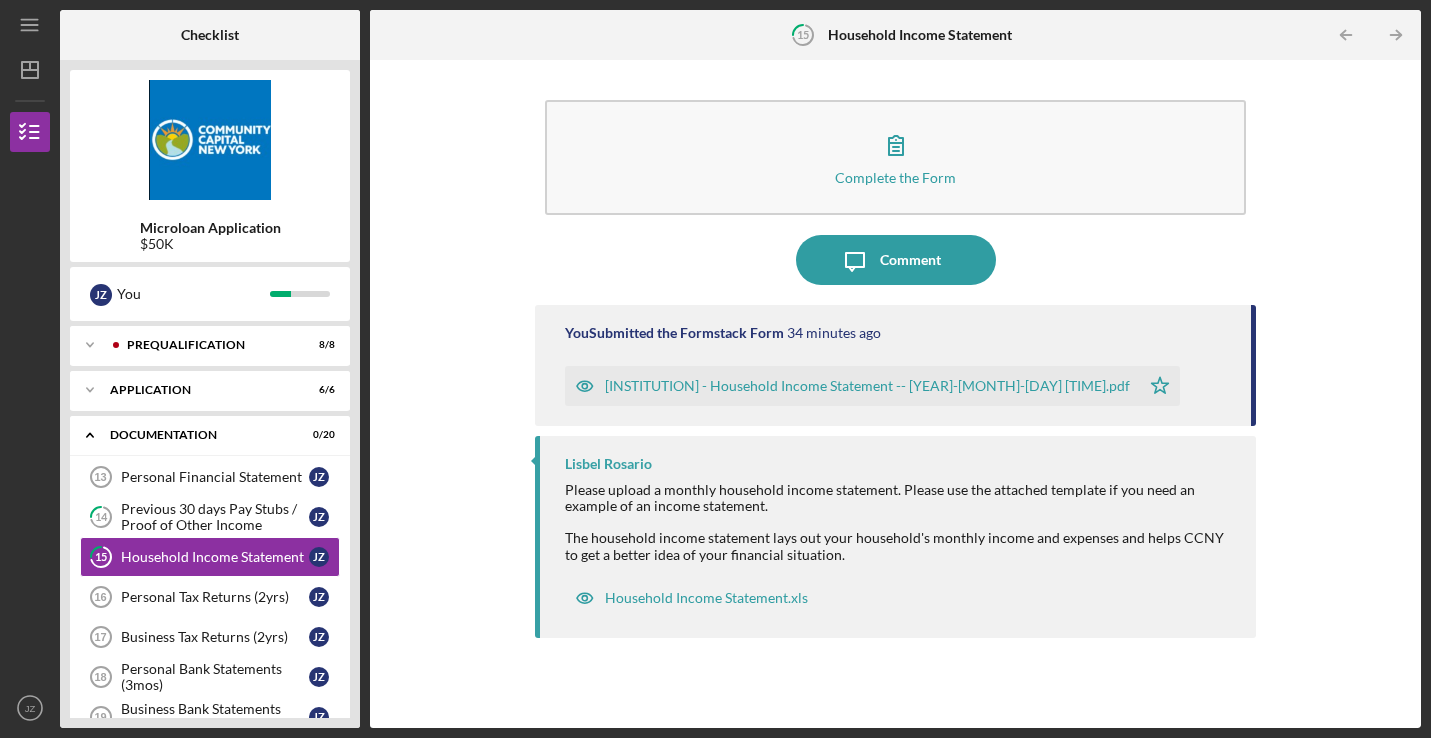 click on "[INSTITUTION] - Household Income Statement -- [YEAR]-[MONTH]-[DAY] [TIME].pdf" at bounding box center (852, 386) 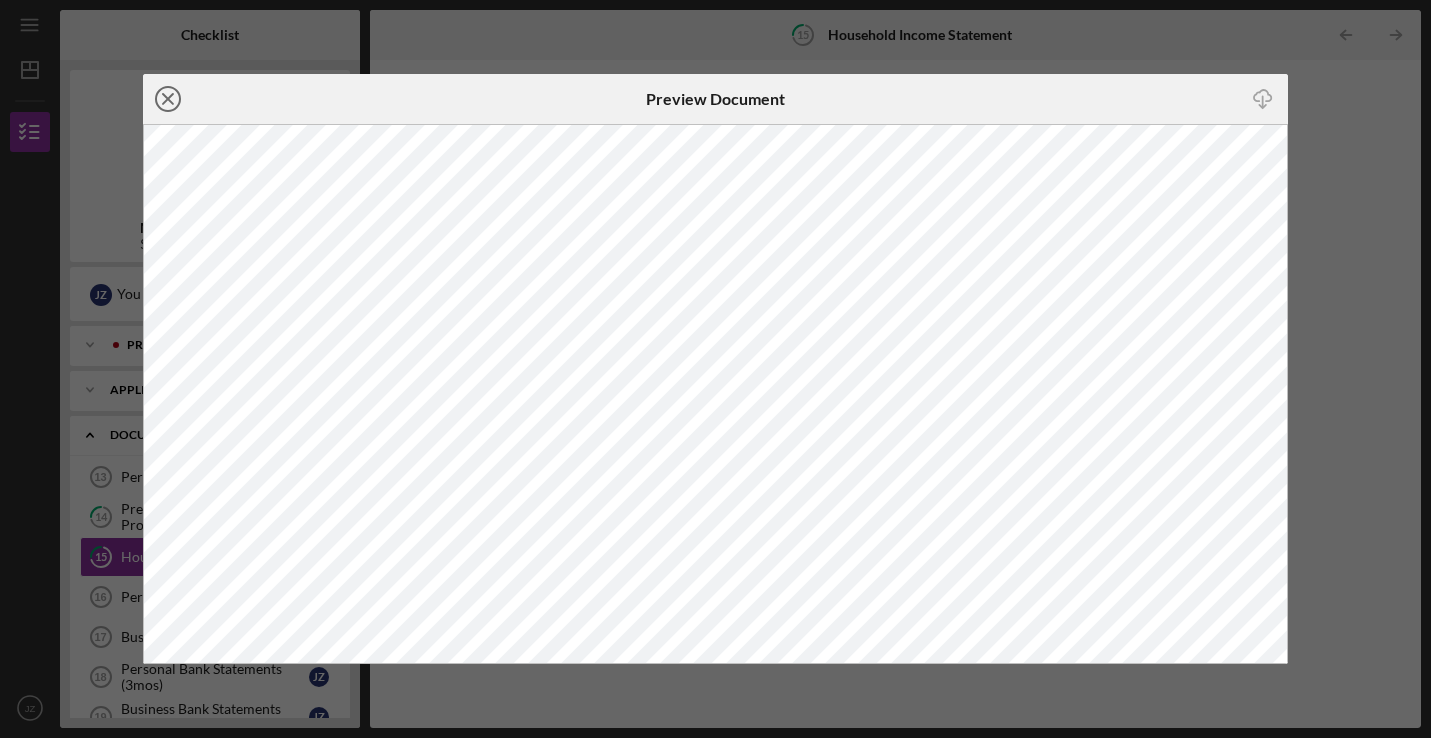 click 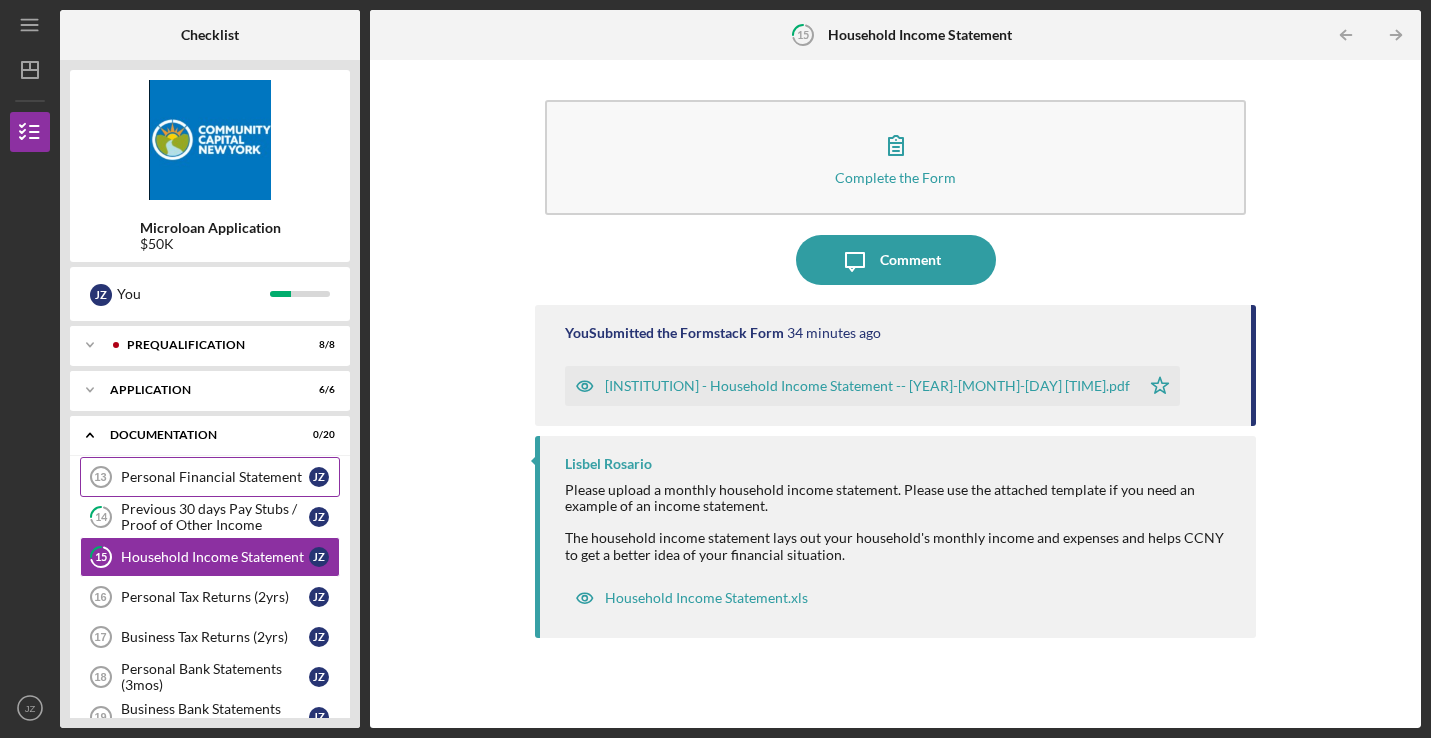 click on "Personal Financial Statement" at bounding box center [215, 477] 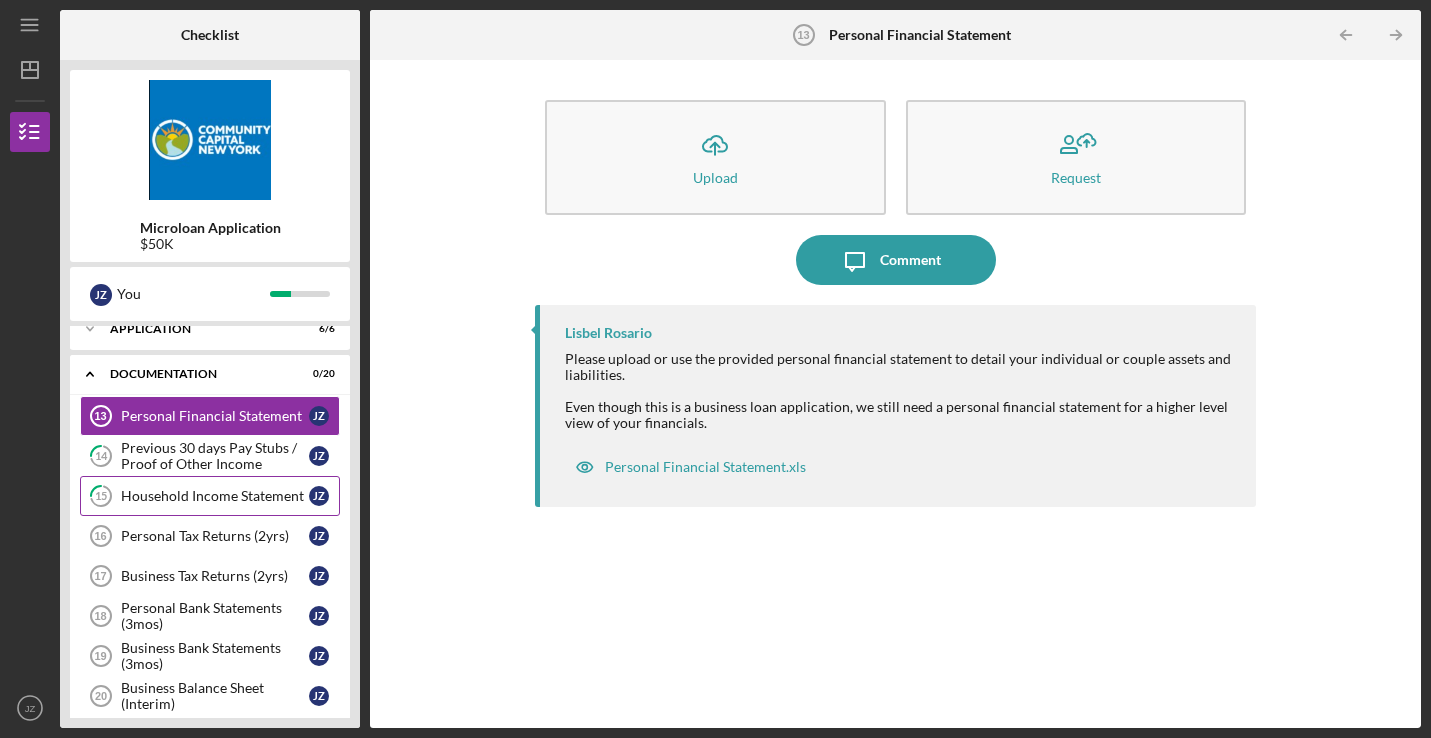 scroll, scrollTop: 67, scrollLeft: 0, axis: vertical 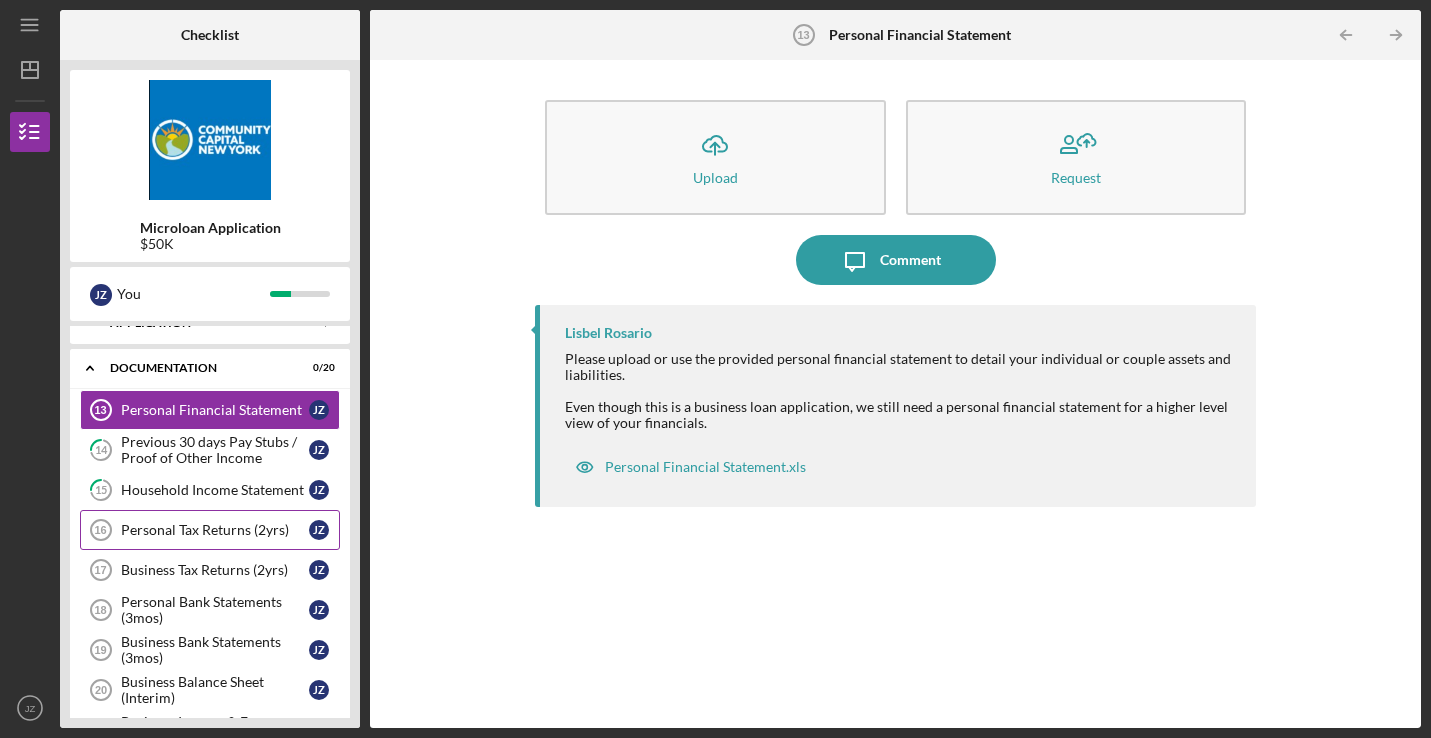 click on "Personal Tax Returns (2yrs) 16 Personal Tax Returns (2yrs) [FIRST] [LAST]" at bounding box center (210, 530) 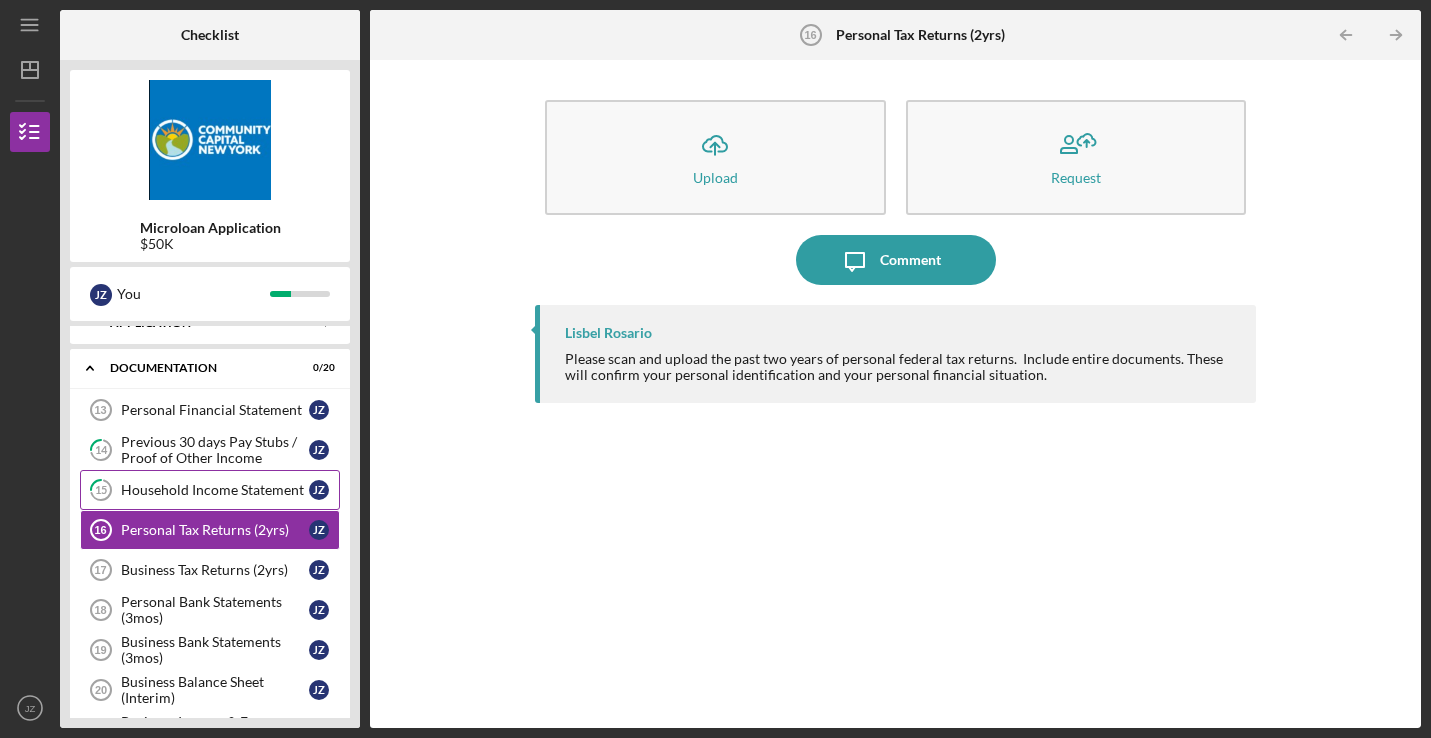 click on "Household Income Statement" at bounding box center [215, 490] 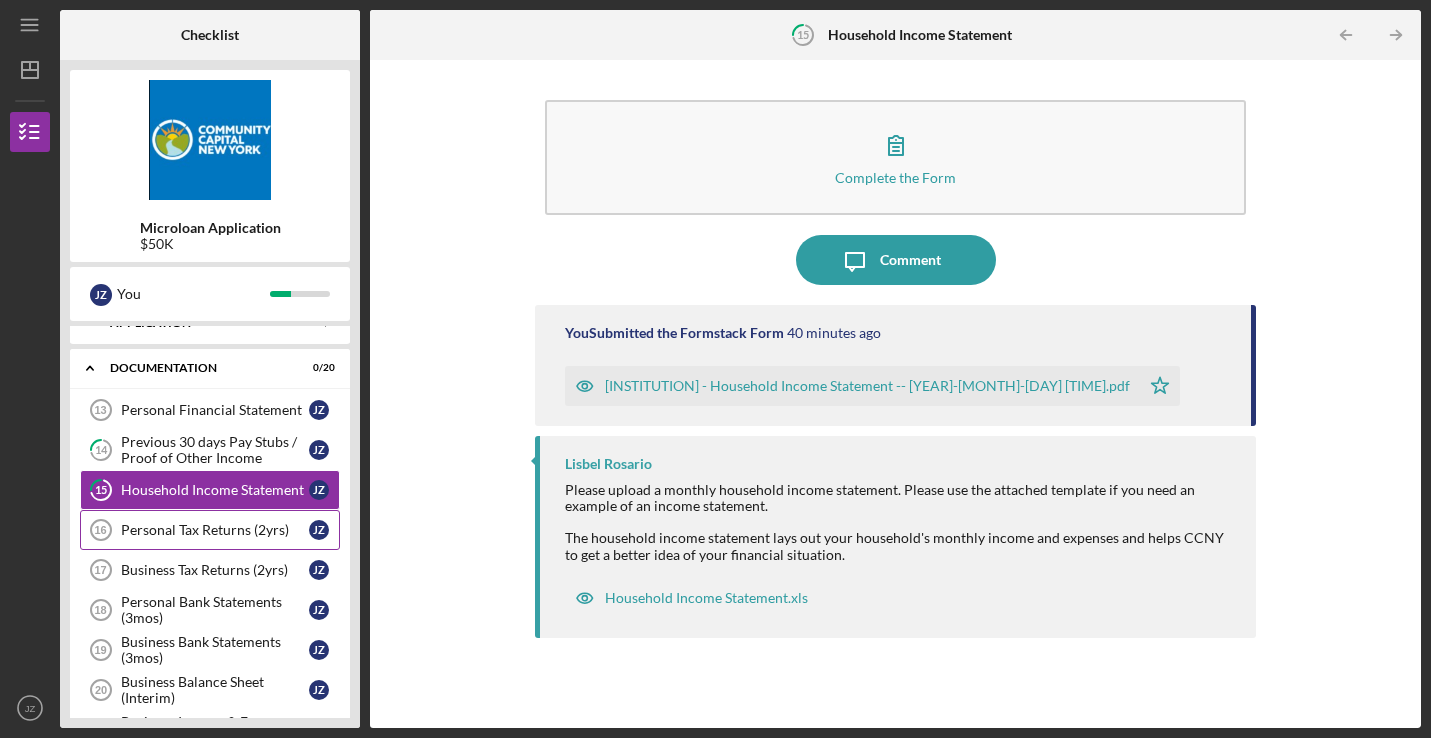 click on "Personal Tax Returns (2yrs)" at bounding box center [215, 530] 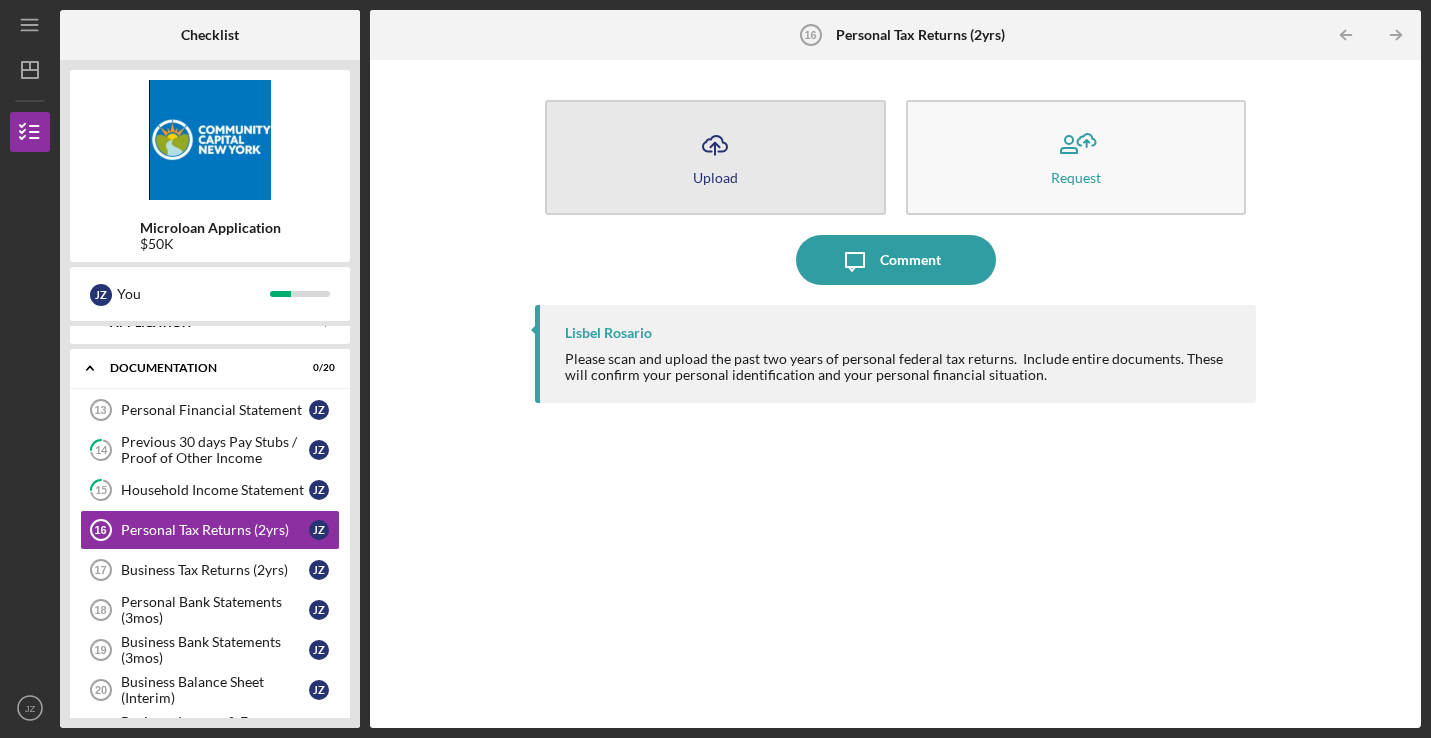 click on "Icon/Upload" 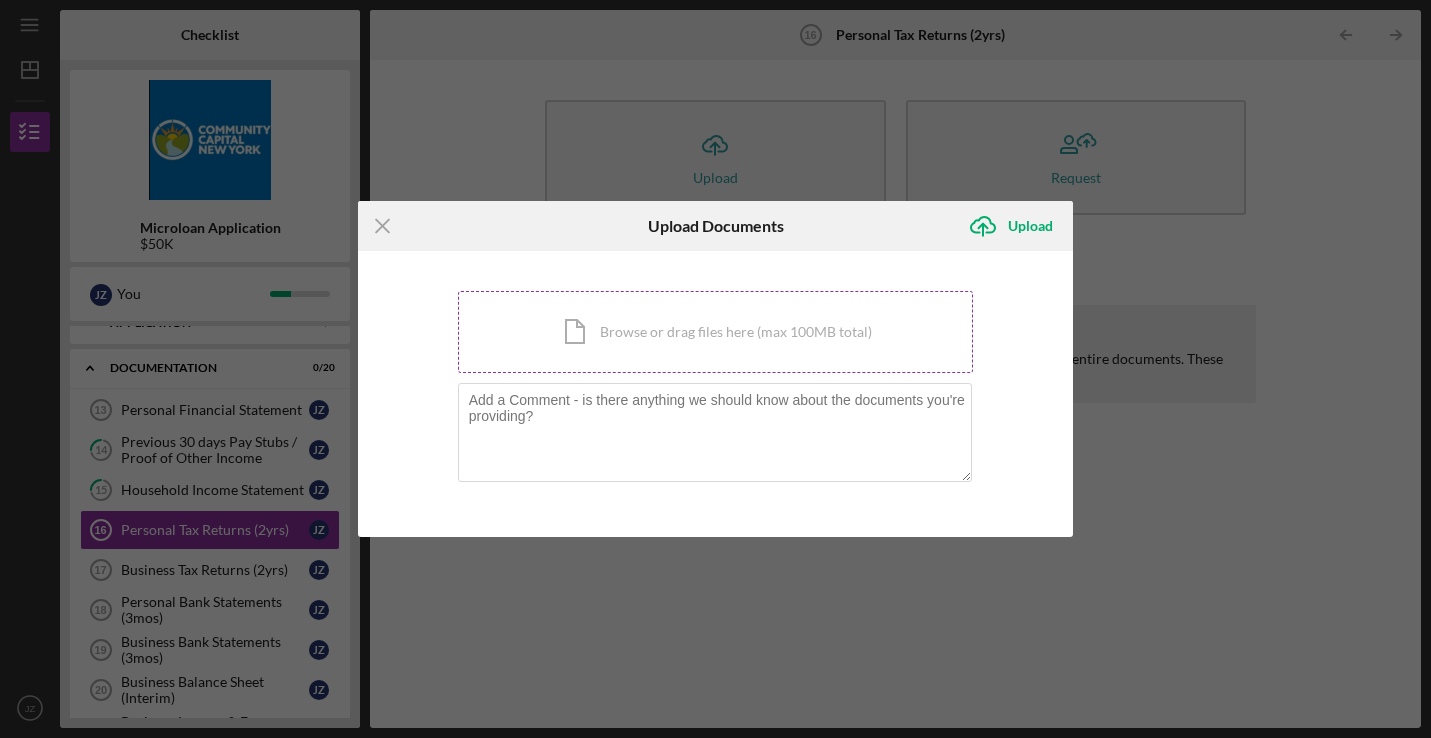 click on "Icon/Document Browse or drag files here (max 100MB total) Tap to choose files or take a photo" at bounding box center (716, 332) 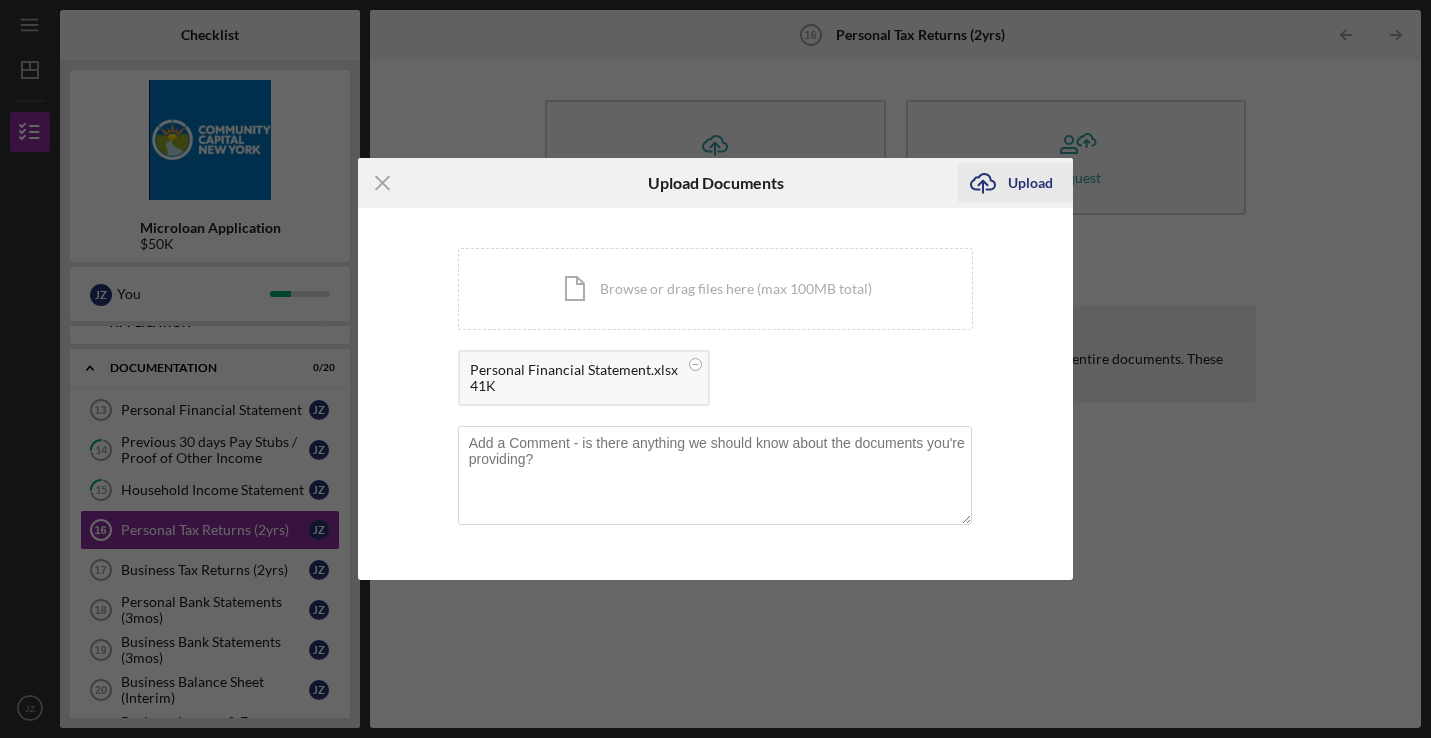 click on "Upload" at bounding box center [1030, 183] 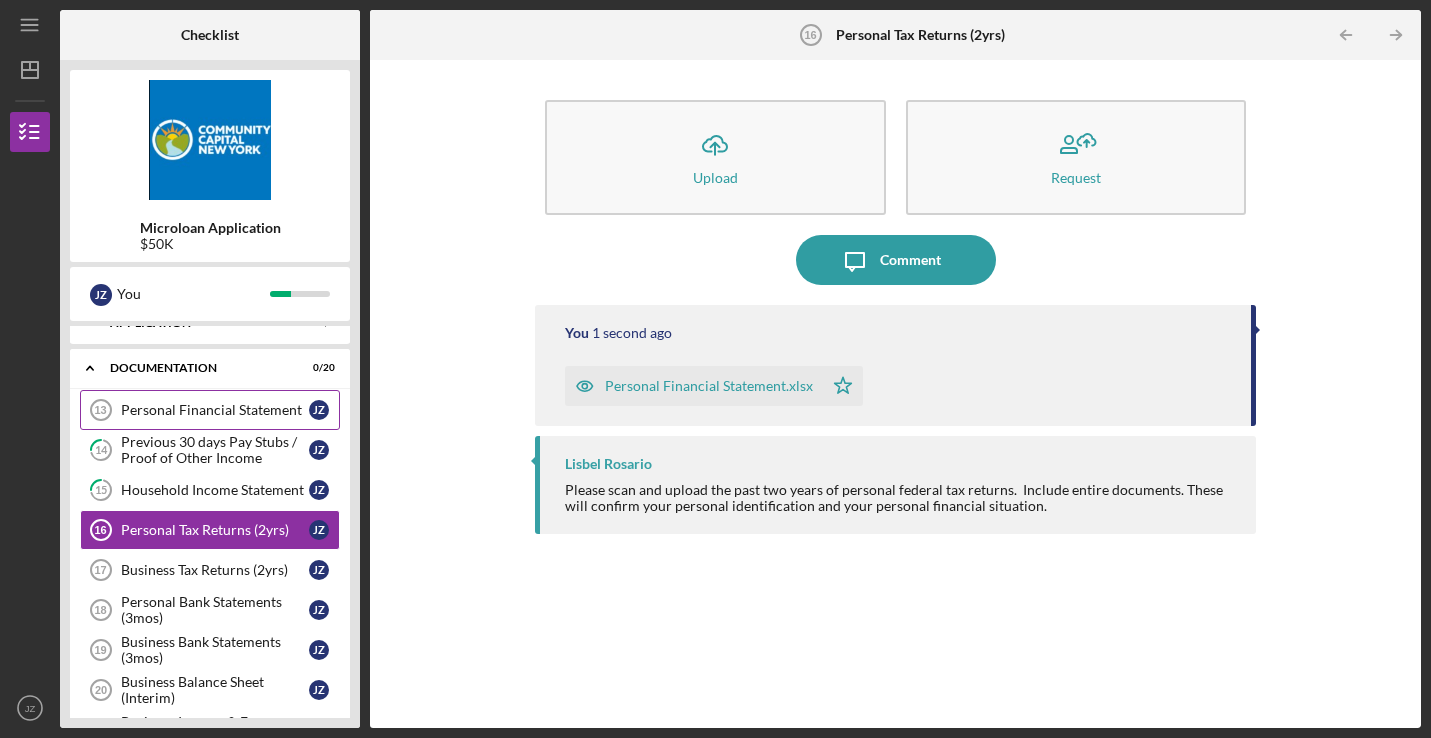 click on "Personal Financial Statement  13 Personal Financial Statement  [FIRST] [LAST]" at bounding box center (210, 410) 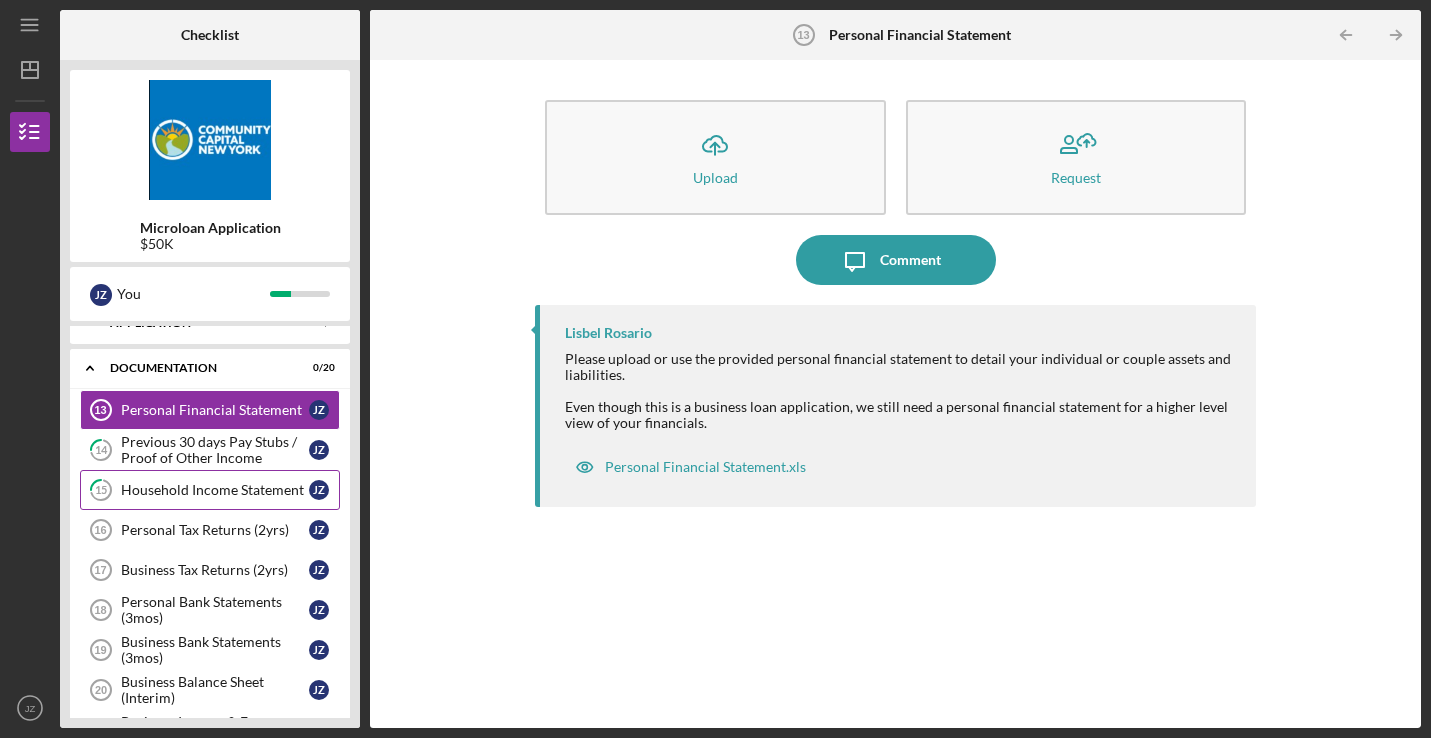 click on "Household Income Statement" at bounding box center [215, 490] 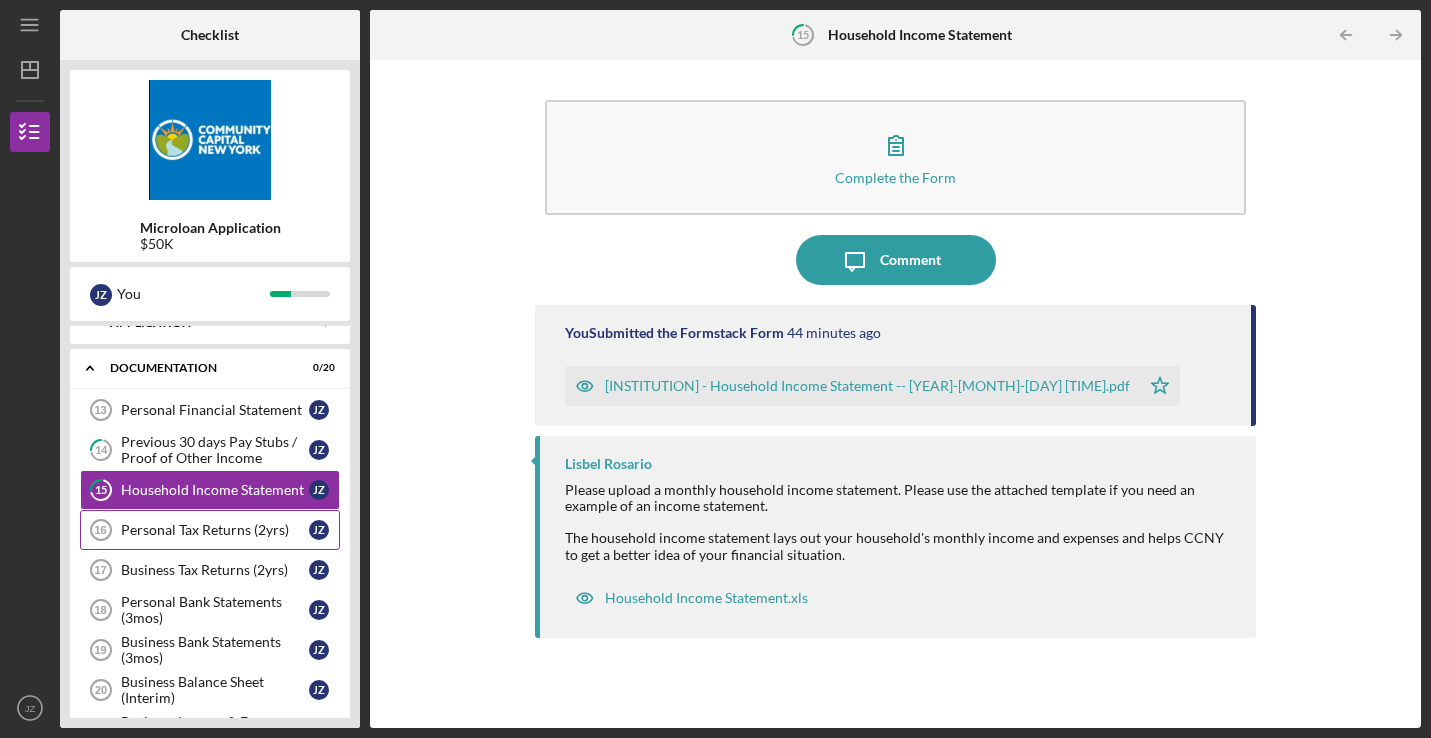click on "Personal Tax Returns (2yrs)" at bounding box center (215, 530) 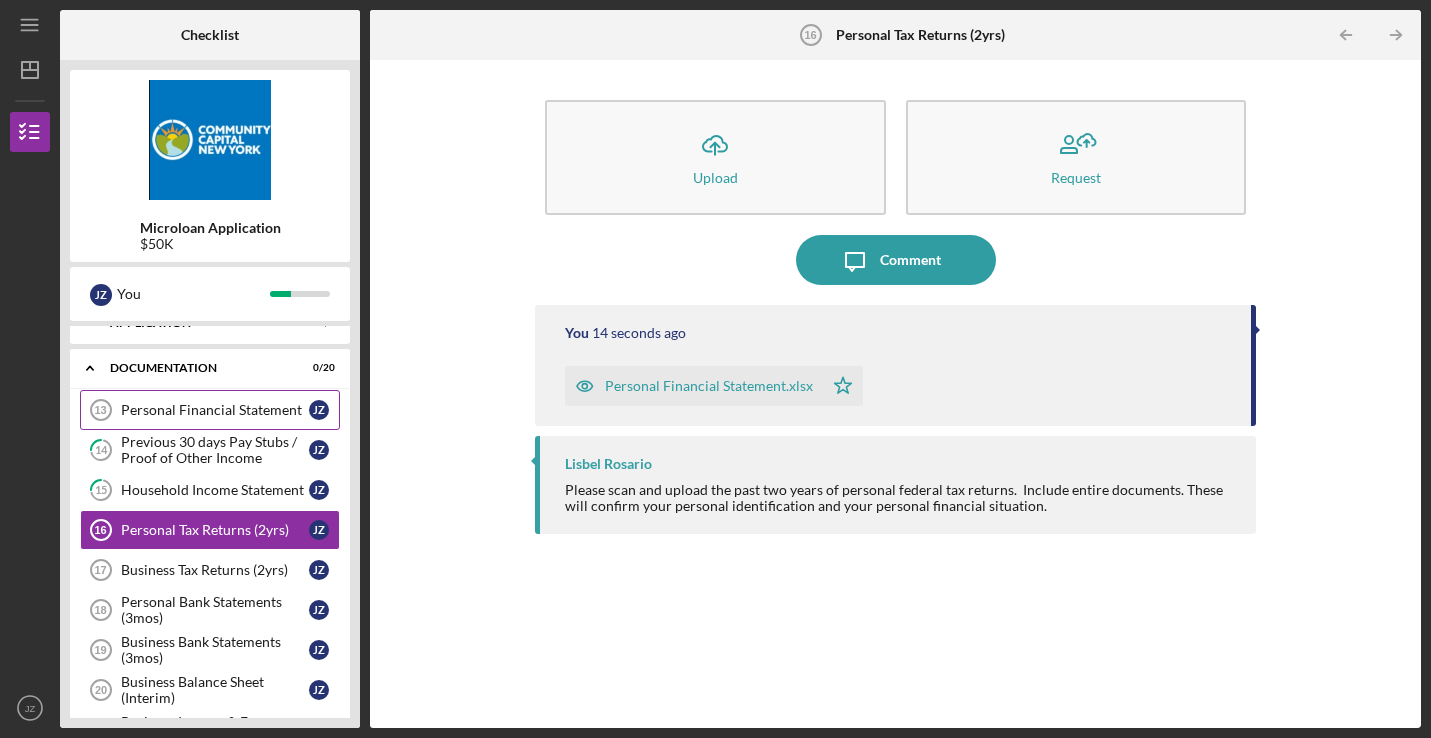 click on "Personal Financial Statement" at bounding box center [215, 410] 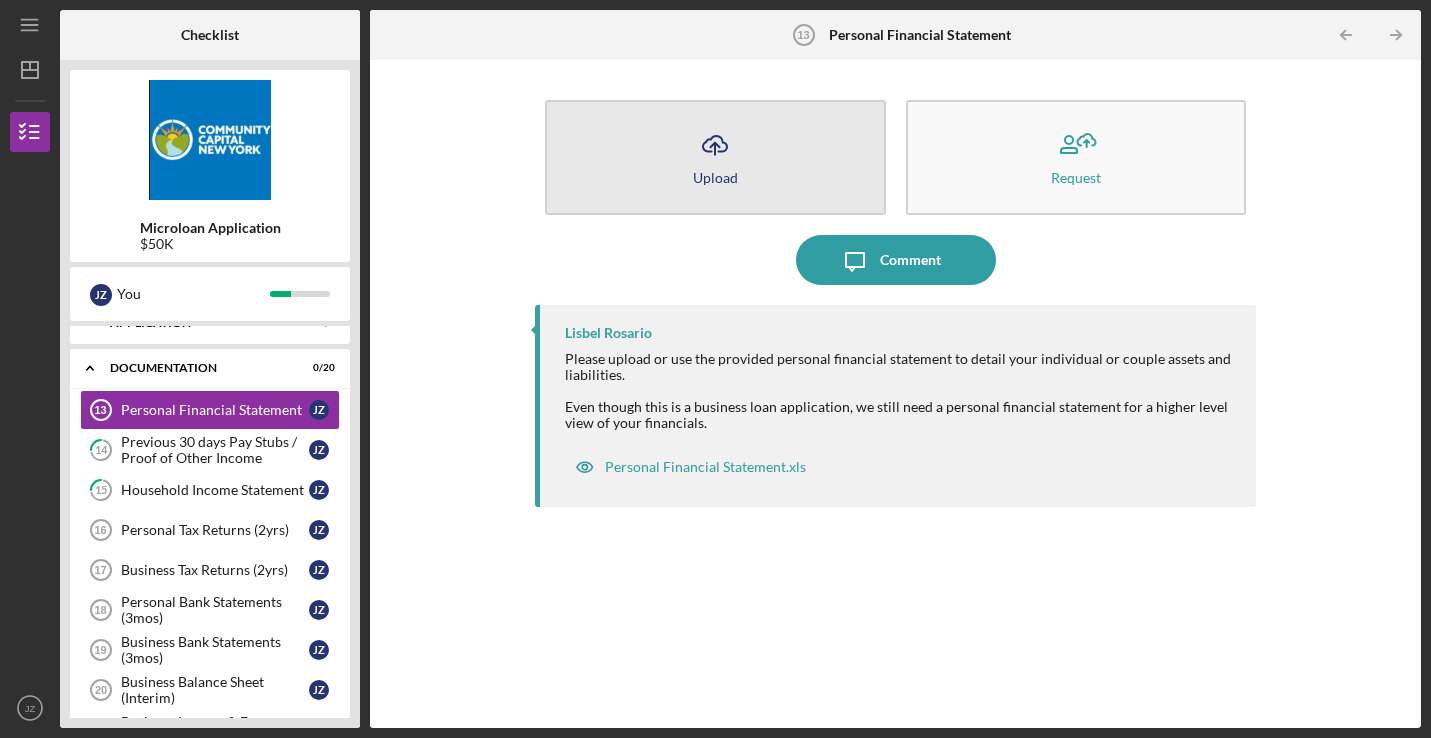 click on "Icon/Upload Upload" at bounding box center (715, 157) 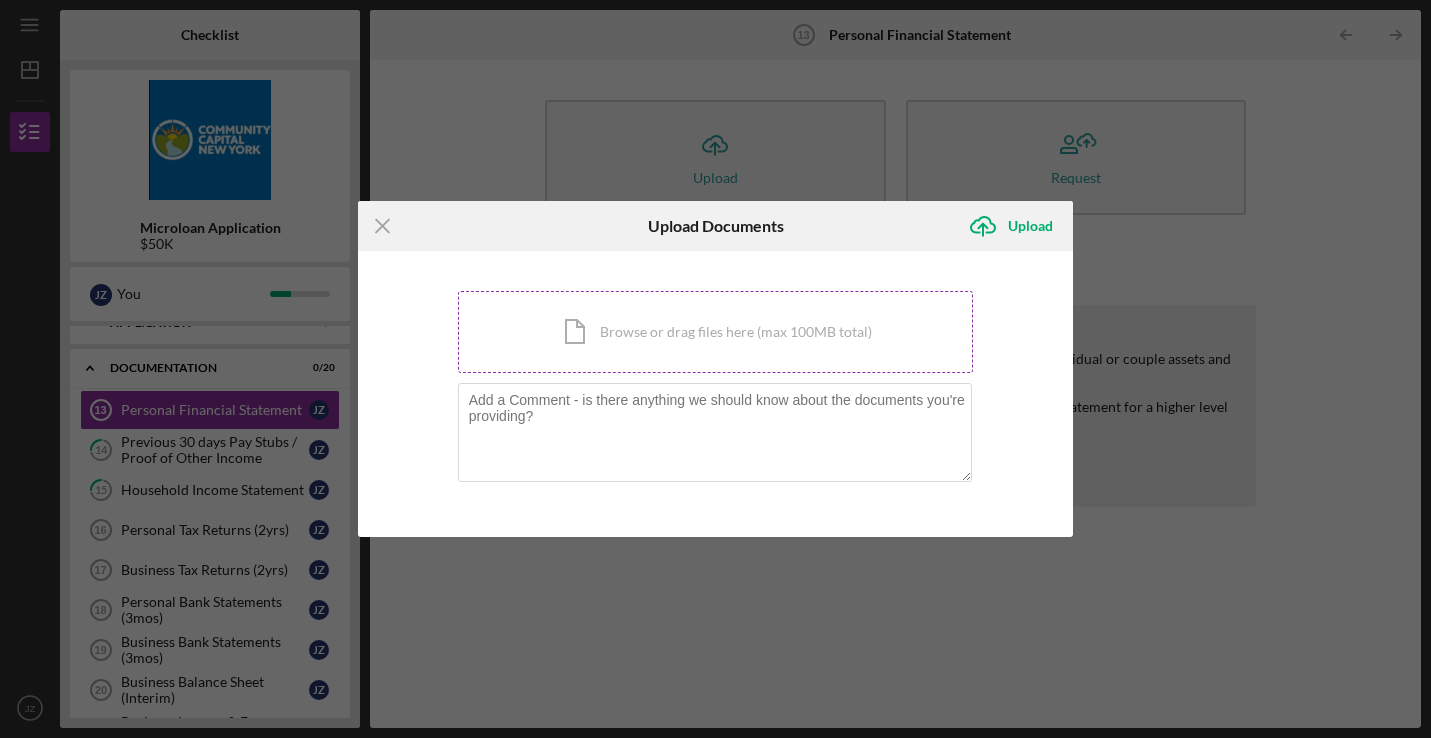 click on "Icon/Document Browse or drag files here (max 100MB total) Tap to choose files or take a photo" at bounding box center [716, 332] 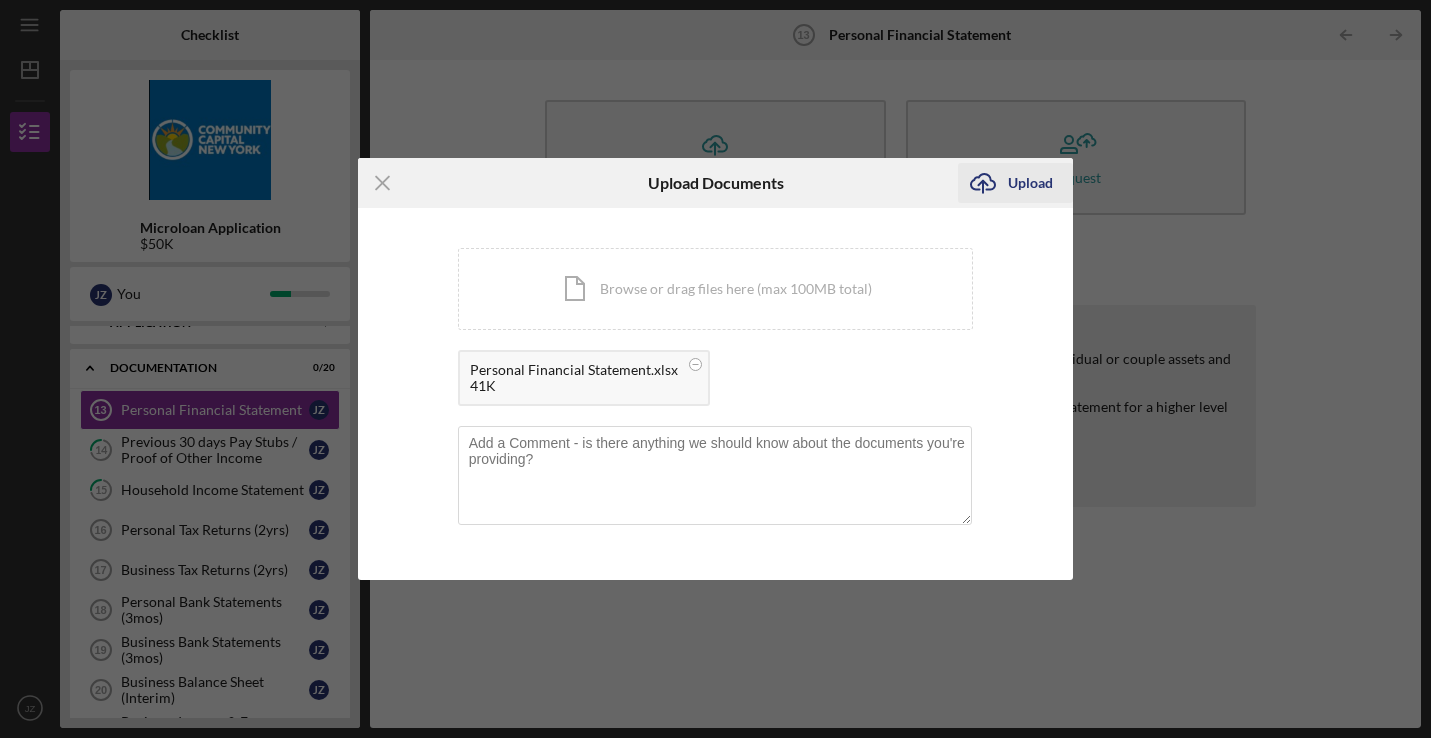 click on "Upload" at bounding box center (1030, 183) 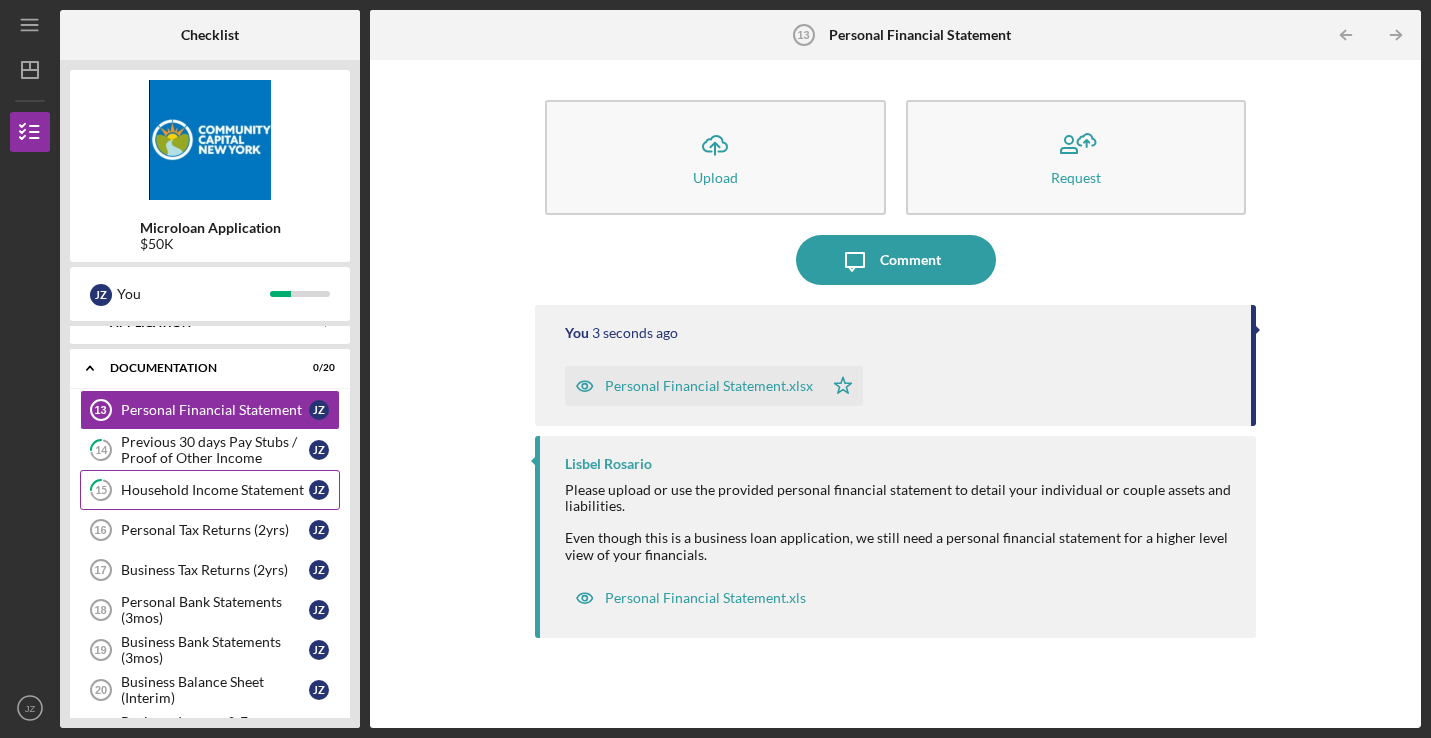 click on "Household Income Statement" at bounding box center (215, 490) 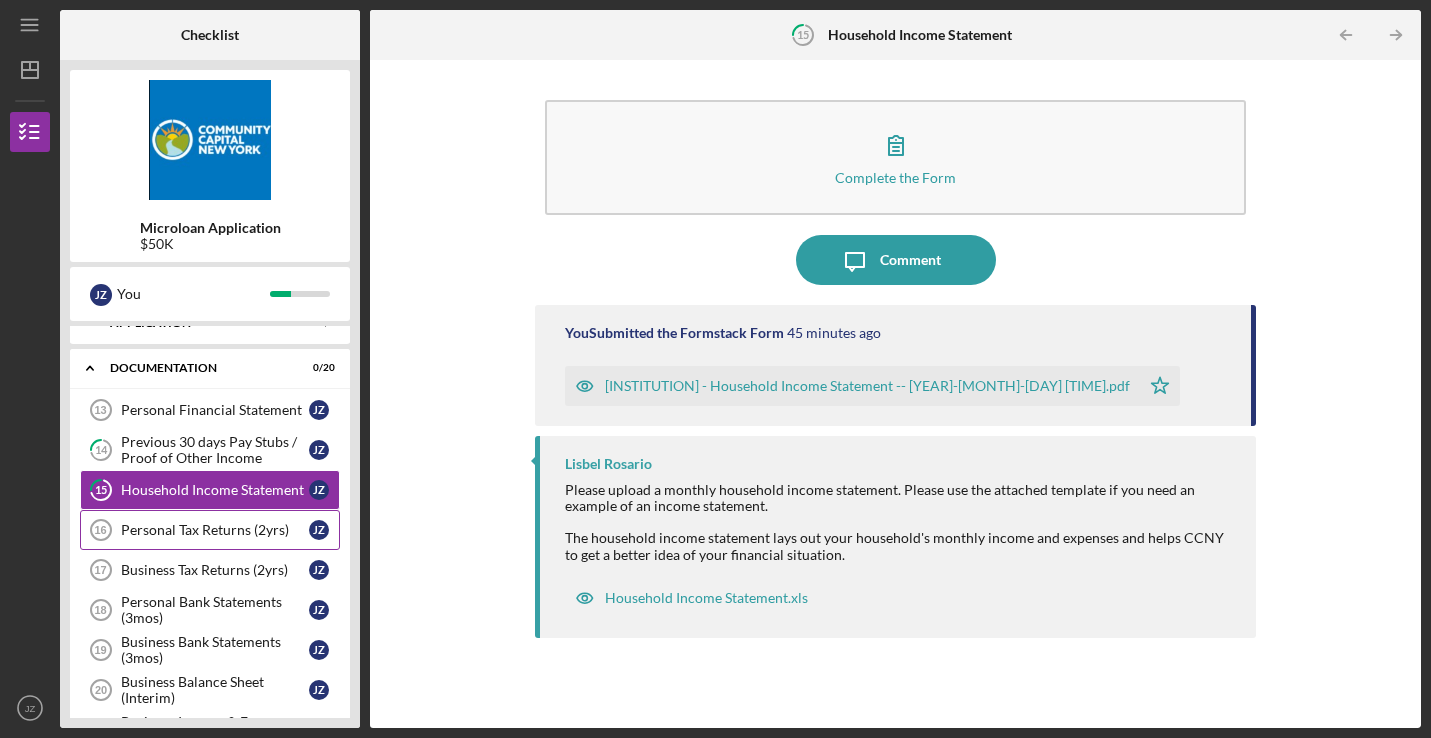 click on "Personal Tax Returns (2yrs)" at bounding box center [215, 530] 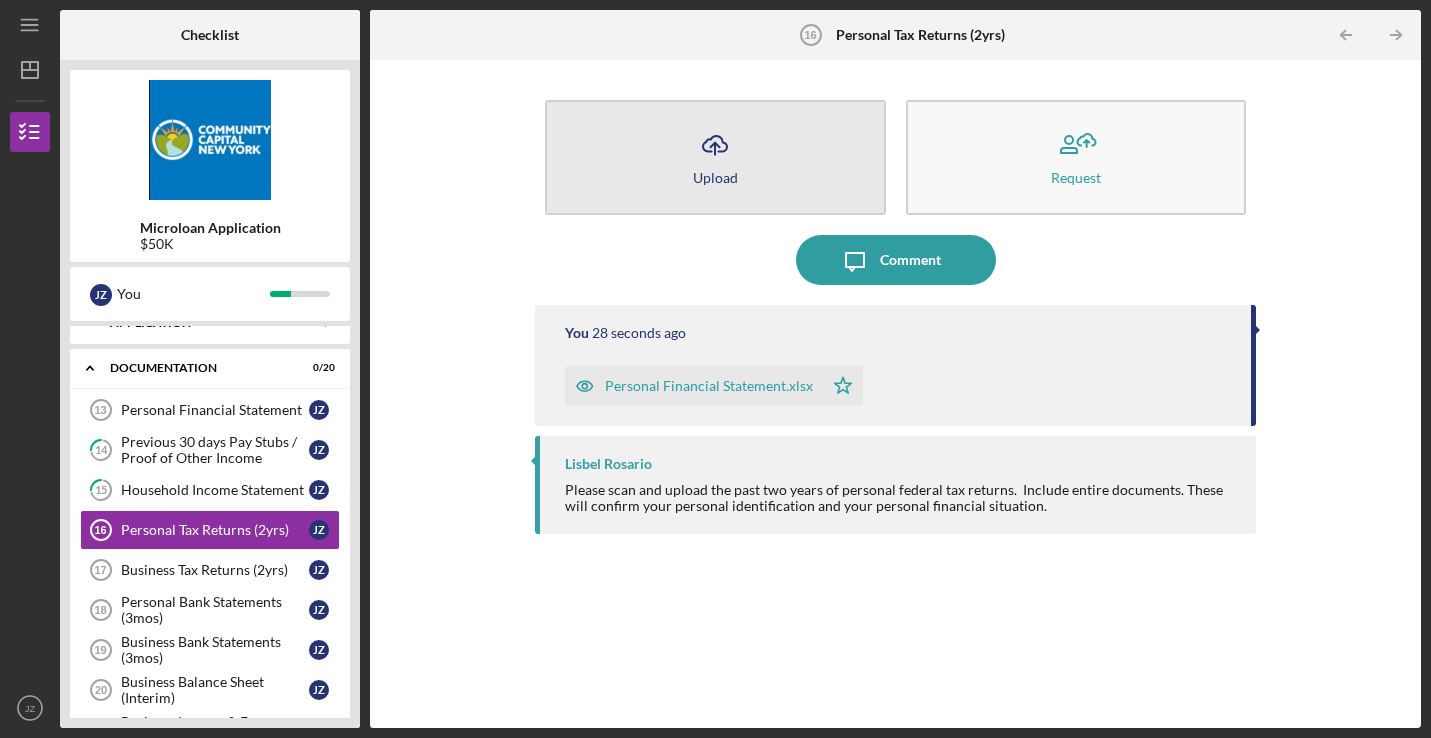 click on "Upload" at bounding box center [715, 177] 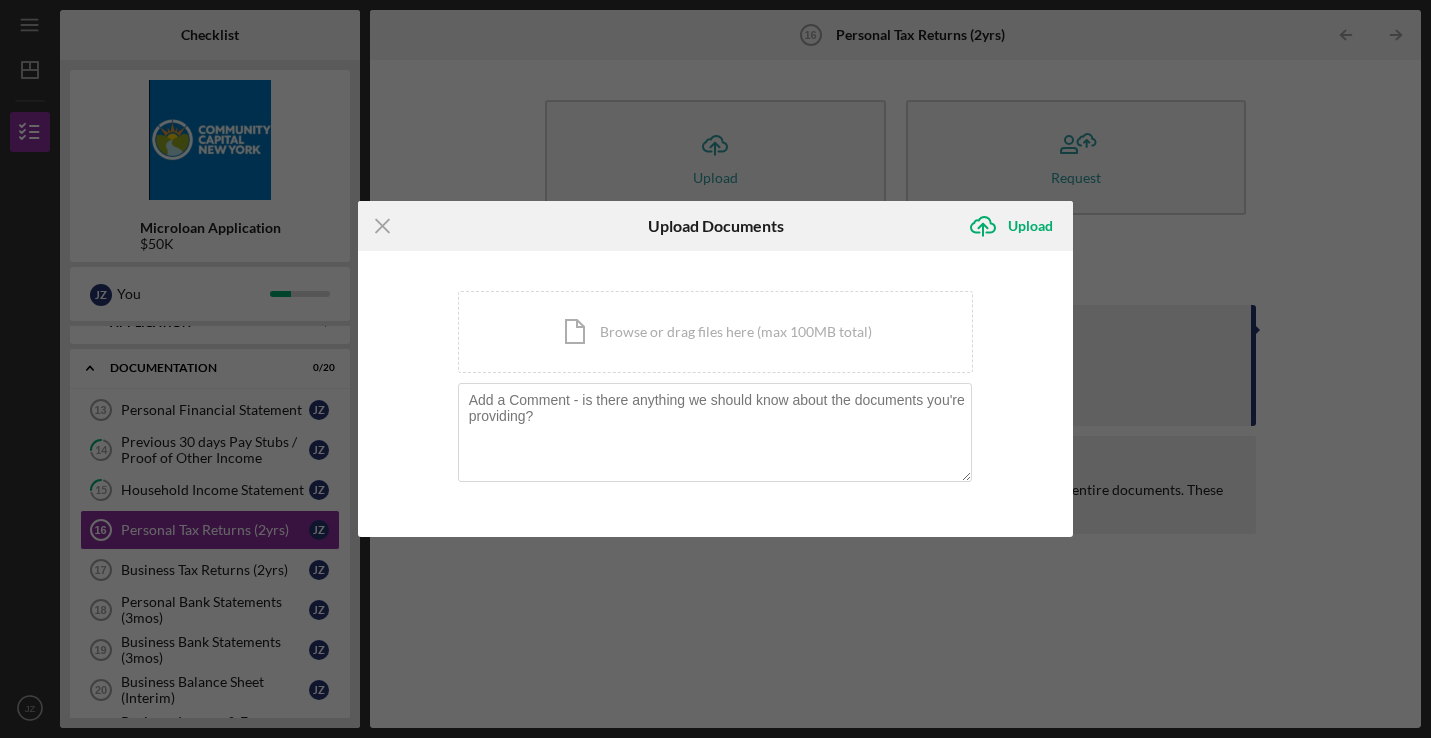 click on "Icon/Menu Close Upload Documents Icon/Upload Upload You're uploading documents related to  Personal Tax Returns (2yrs) . Icon/Document Browse or drag files here (max 100MB total) Tap to choose files or take a photo Cancel Icon/Upload Upload" at bounding box center [715, 369] 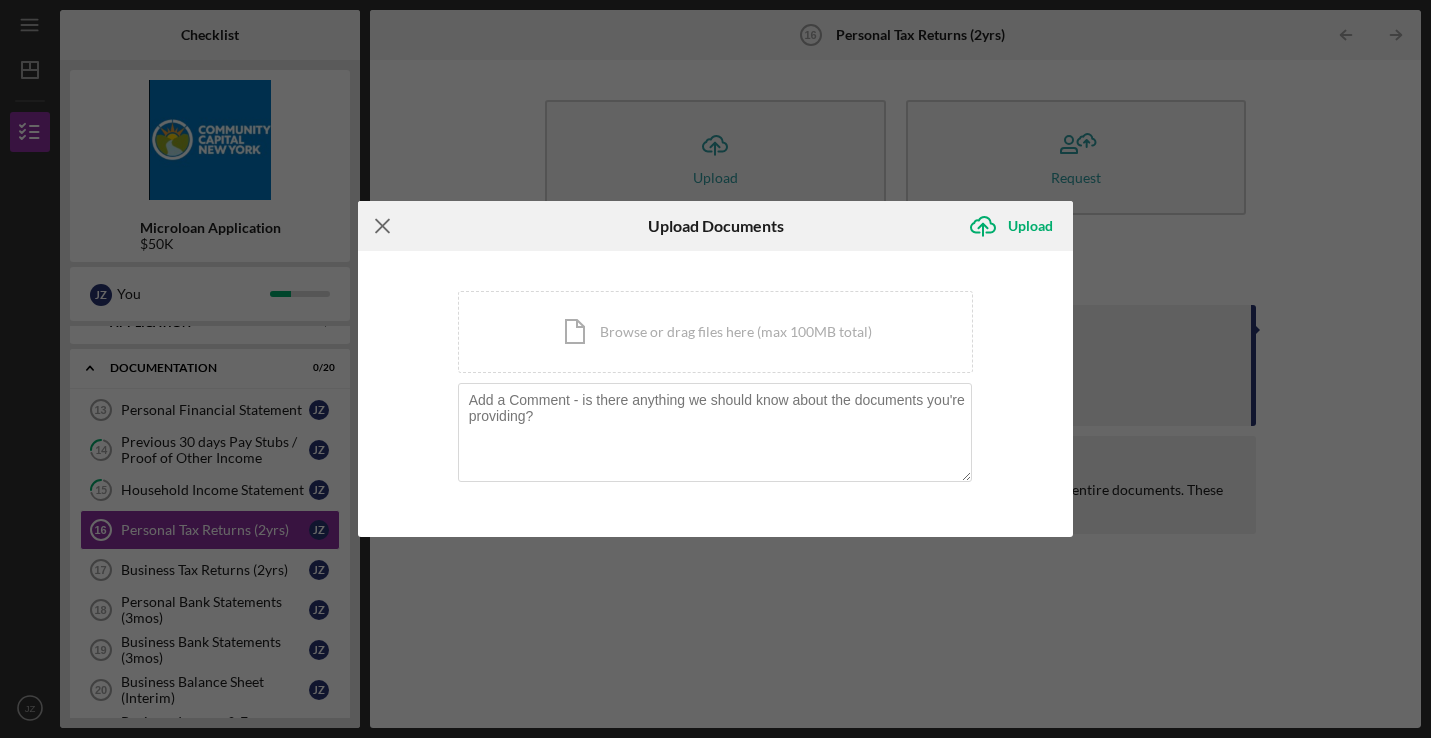 click on "Icon/Menu Close" 